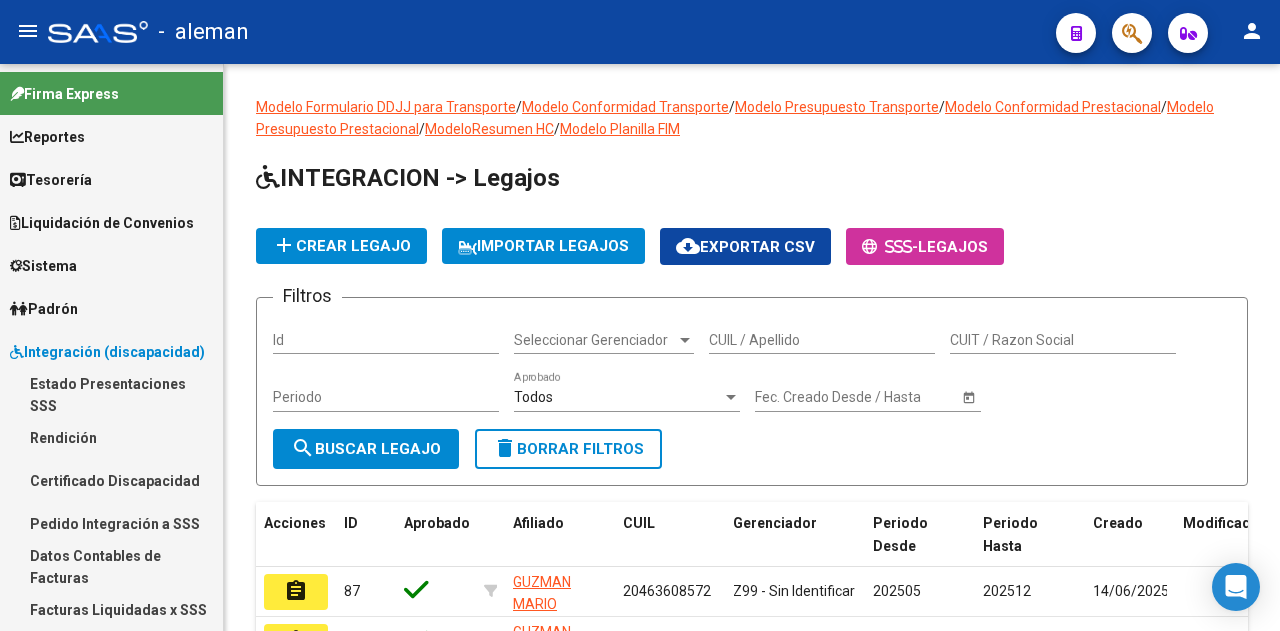 scroll, scrollTop: 0, scrollLeft: 0, axis: both 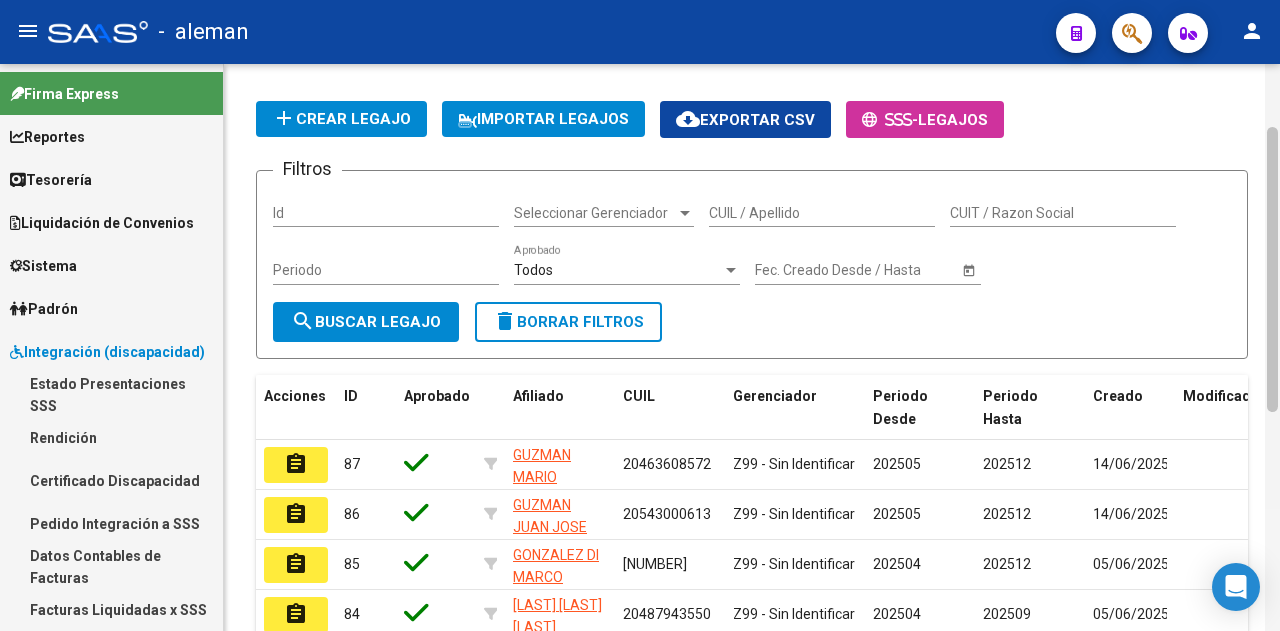 drag, startPoint x: 1272, startPoint y: 443, endPoint x: 1279, endPoint y: 223, distance: 220.11133 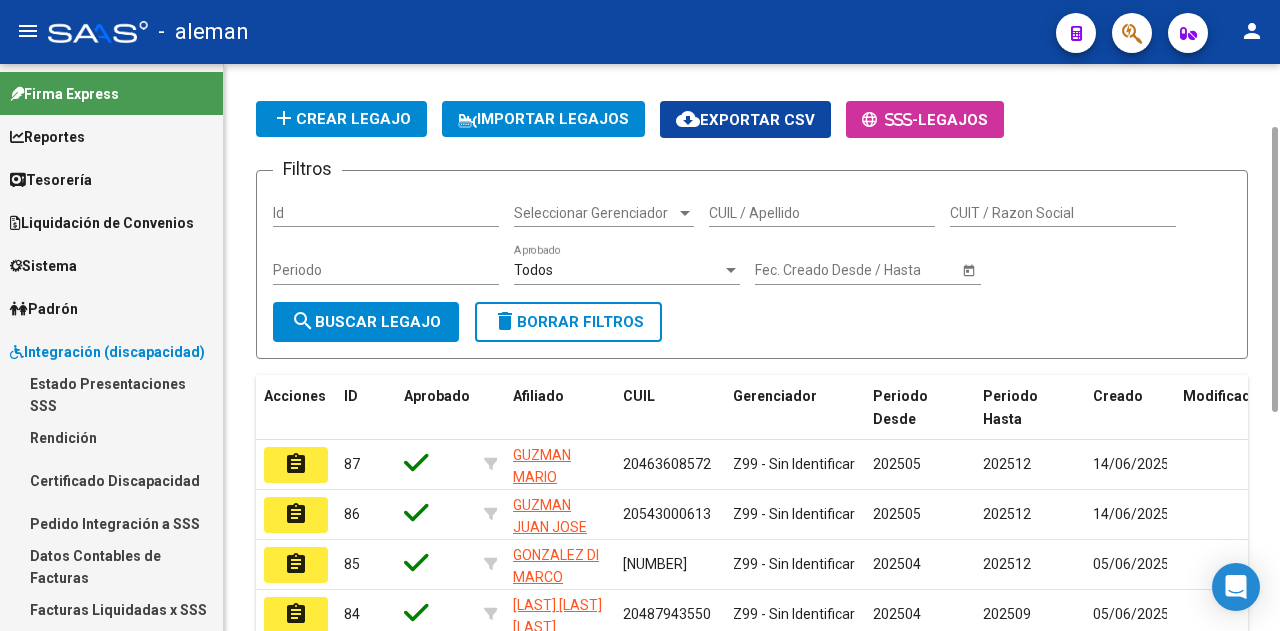 click on "CUIL / Apellido" at bounding box center [822, 213] 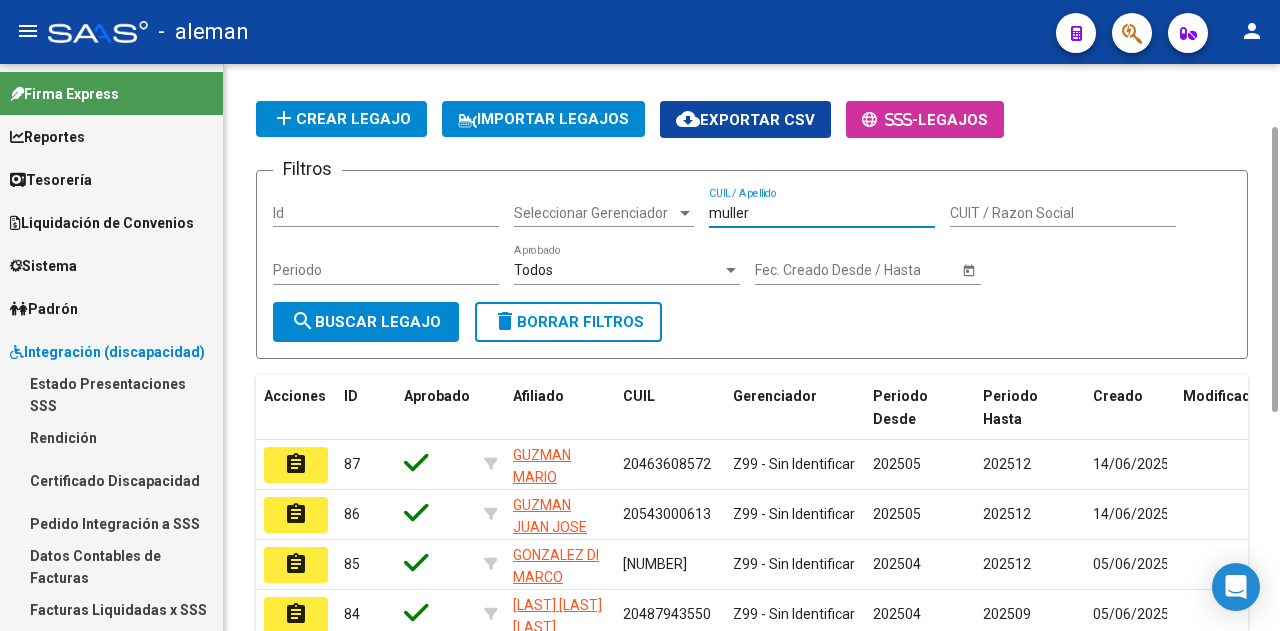 type on "muller" 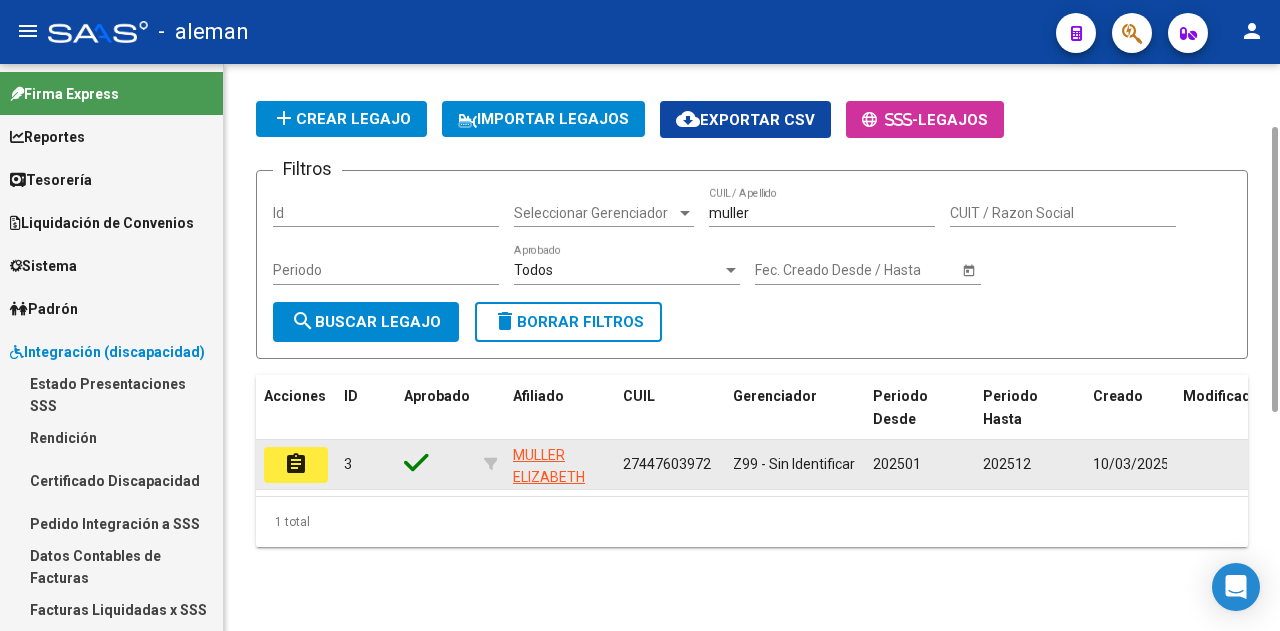 click on "assignment" 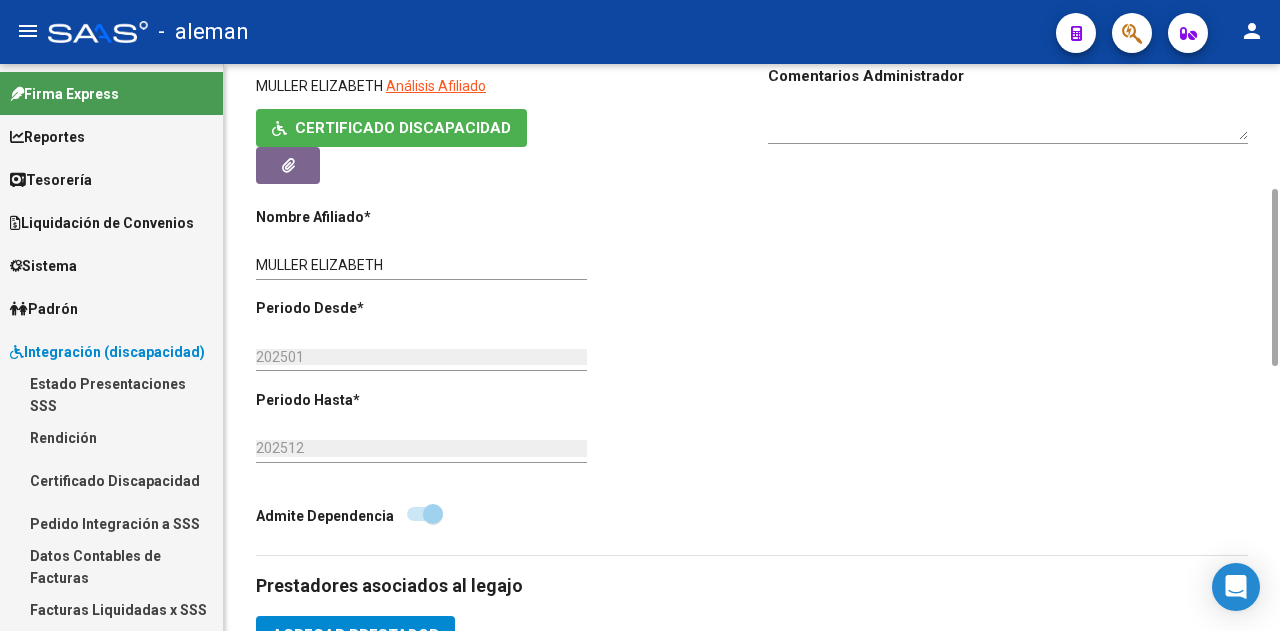 scroll, scrollTop: 0, scrollLeft: 0, axis: both 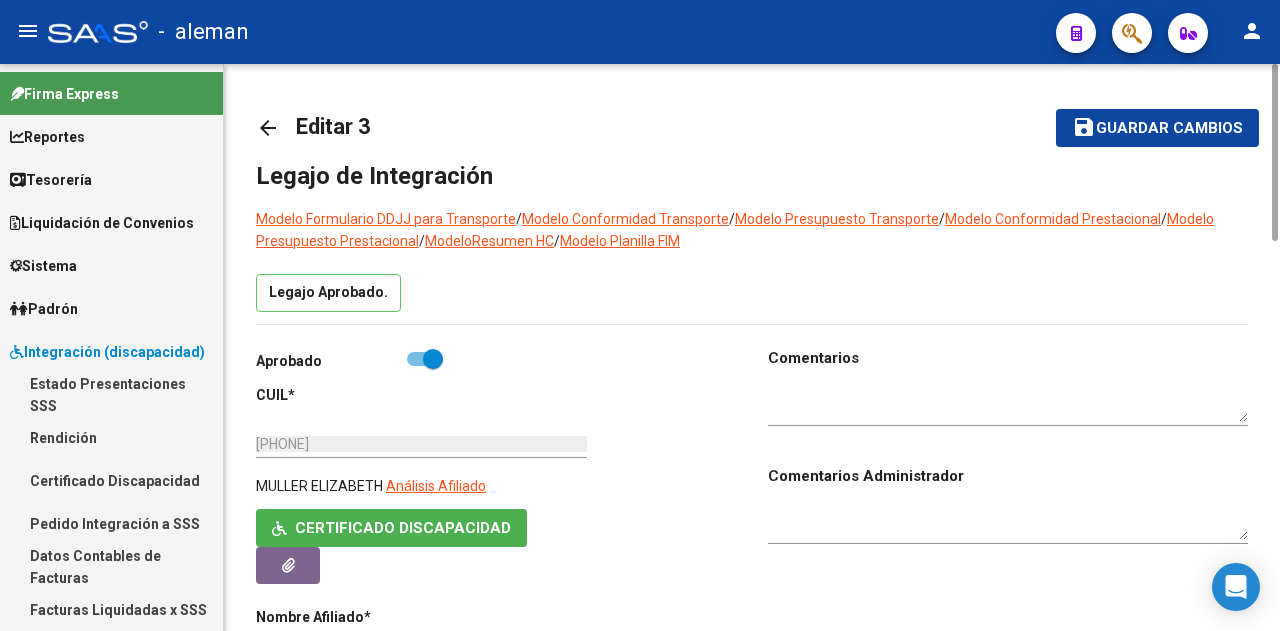 click on "Legajo Aprobado." 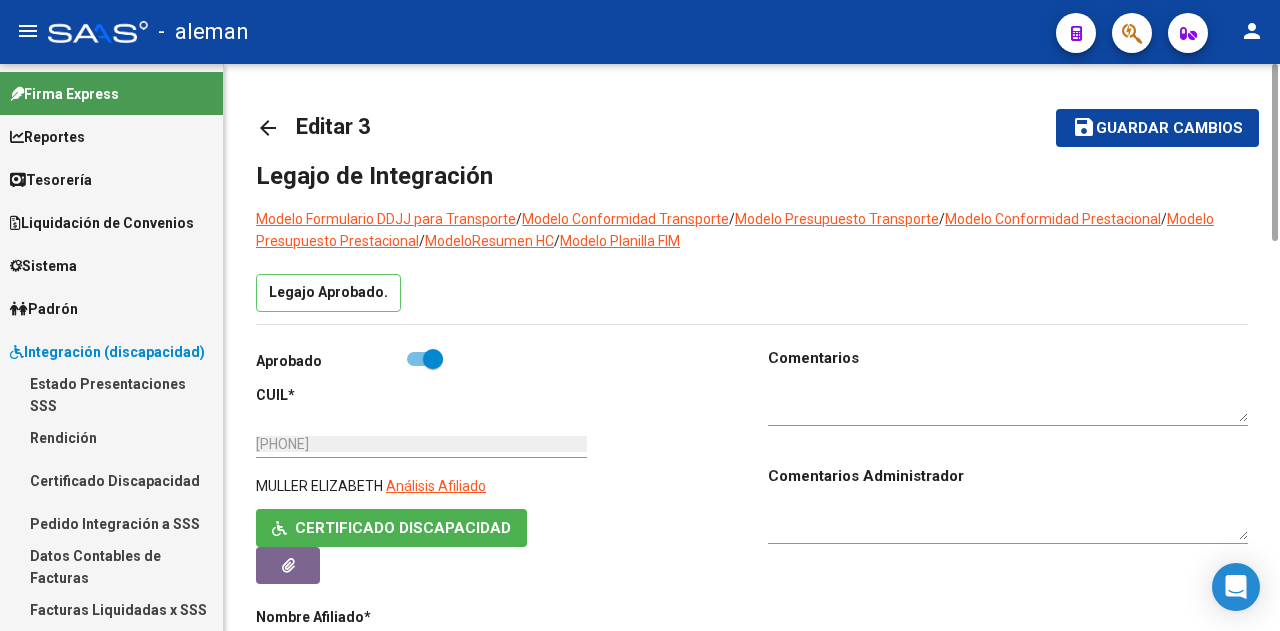 click at bounding box center (425, 359) 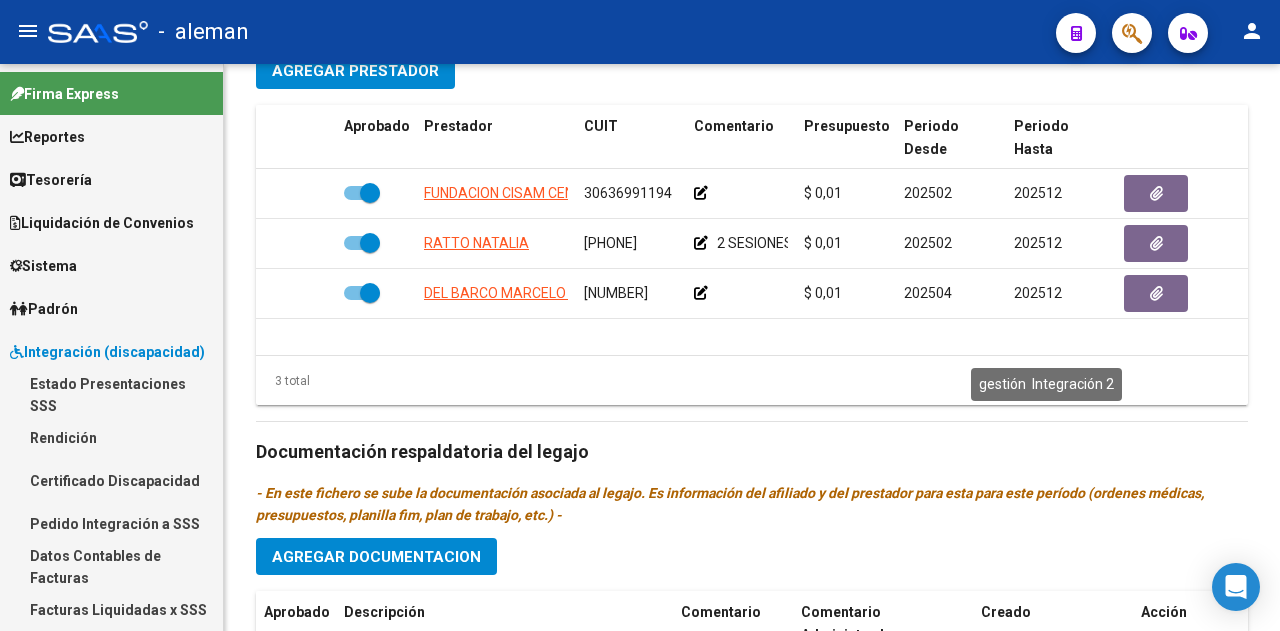 scroll, scrollTop: 1284, scrollLeft: 0, axis: vertical 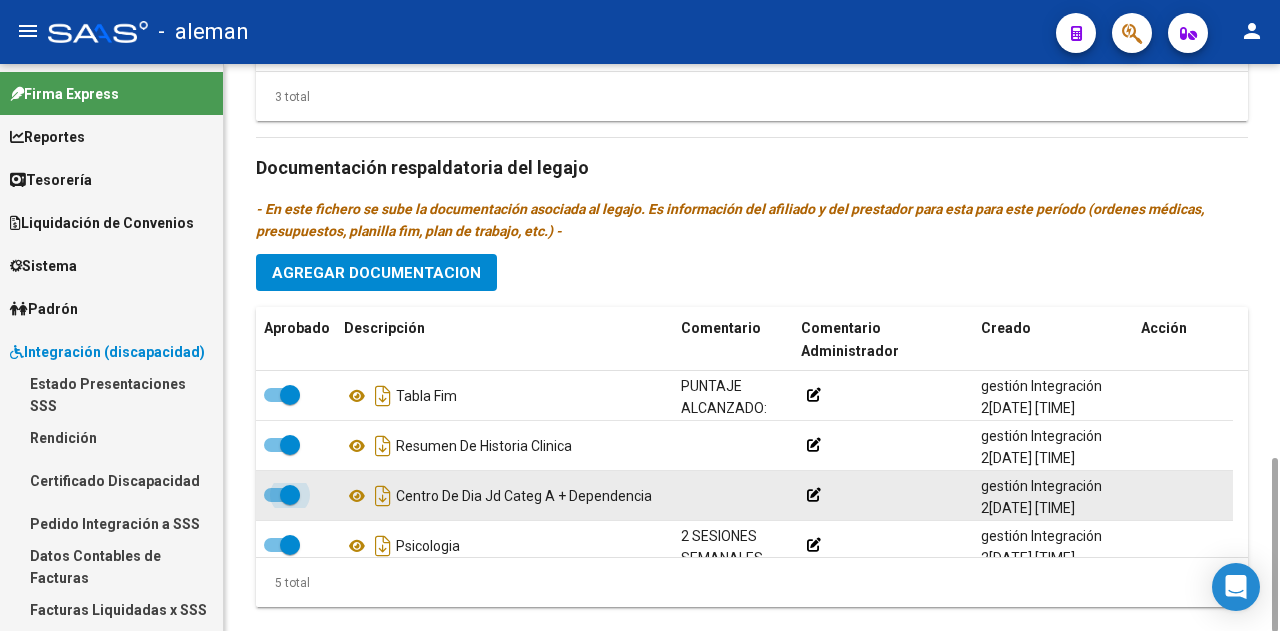 click at bounding box center (282, 495) 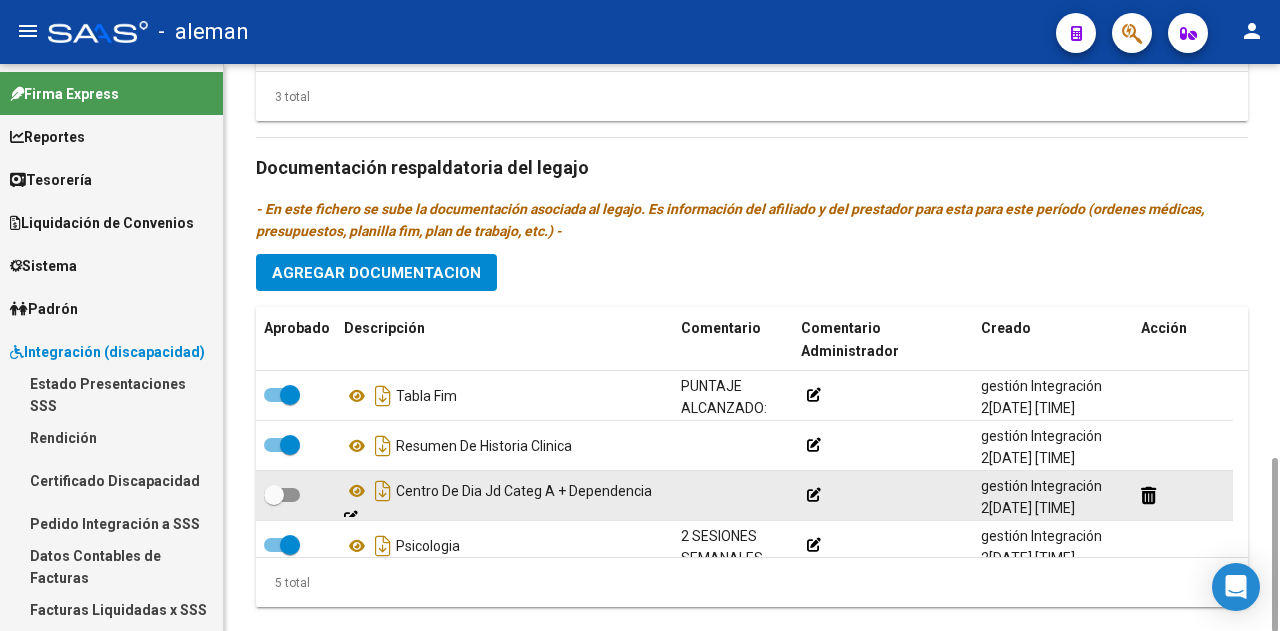 click 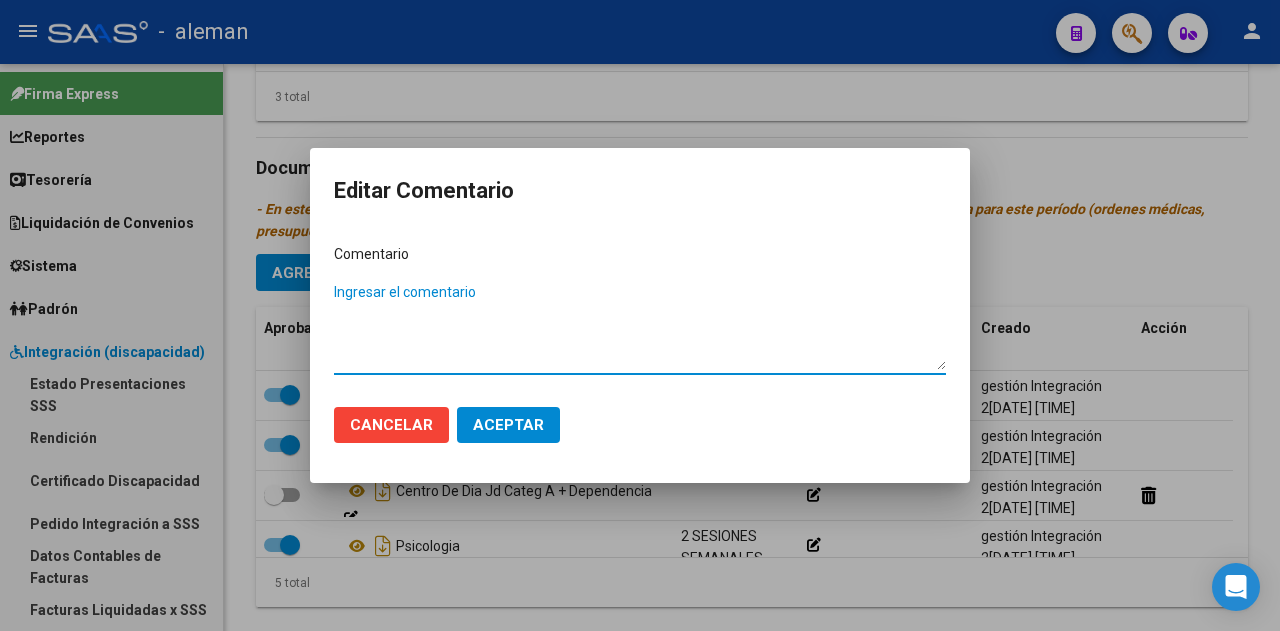 click on "Cancelar" 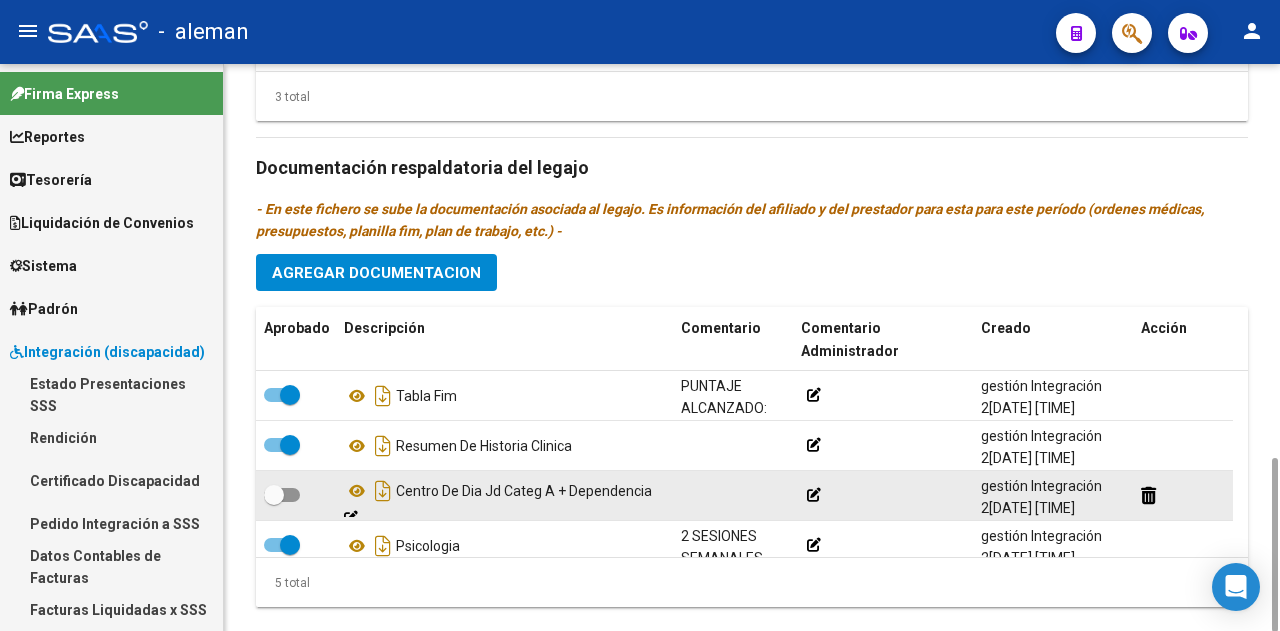 click 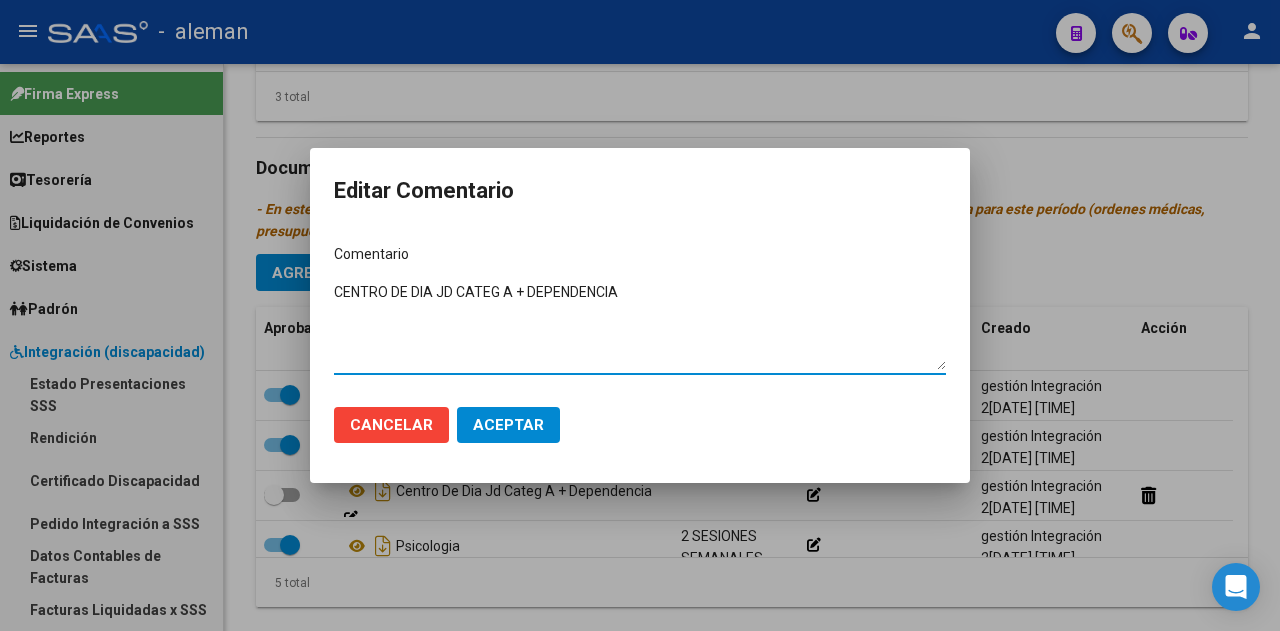 click on "Cancelar" 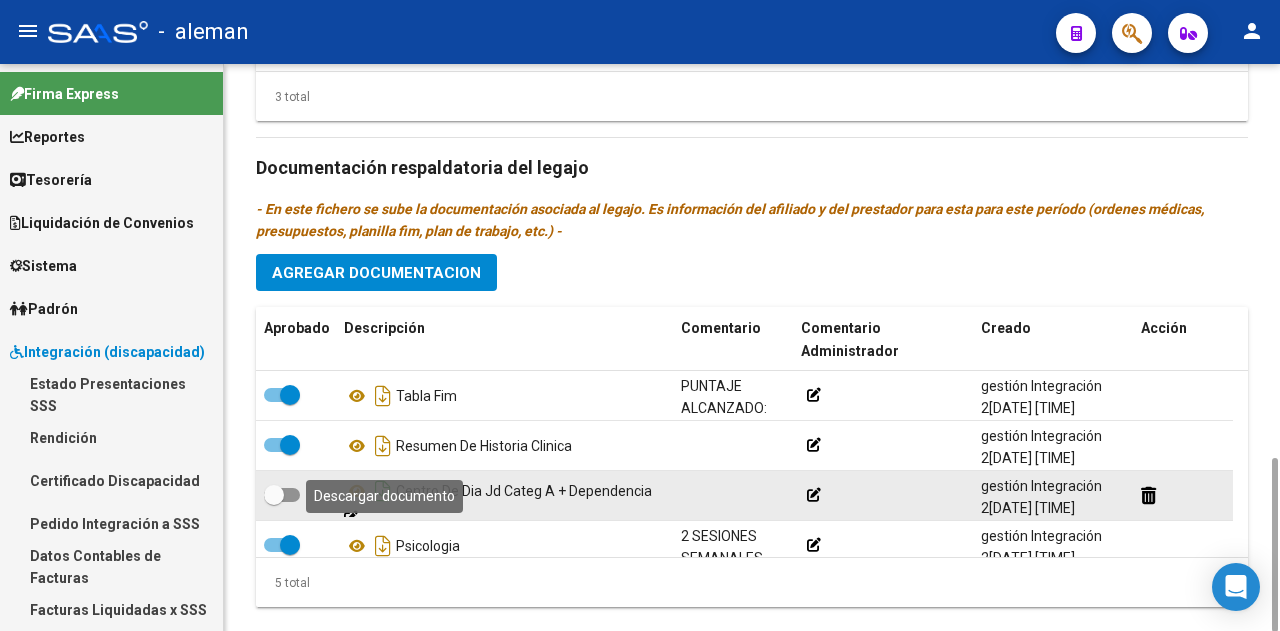 click 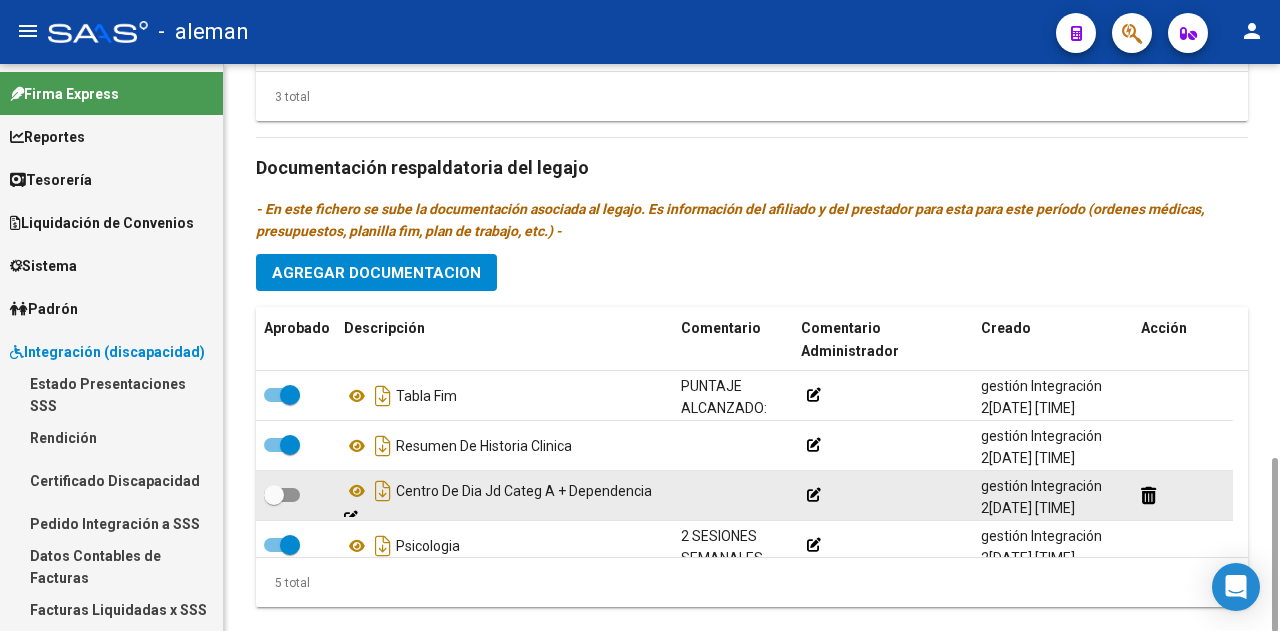 scroll, scrollTop: 484, scrollLeft: 0, axis: vertical 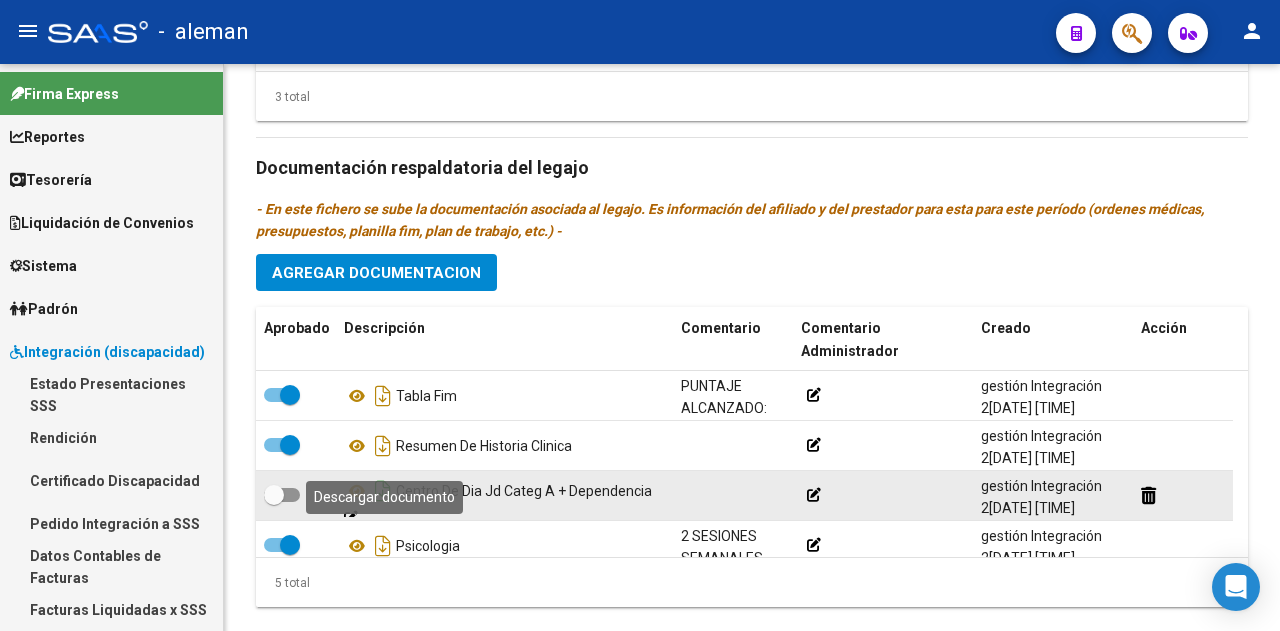 click 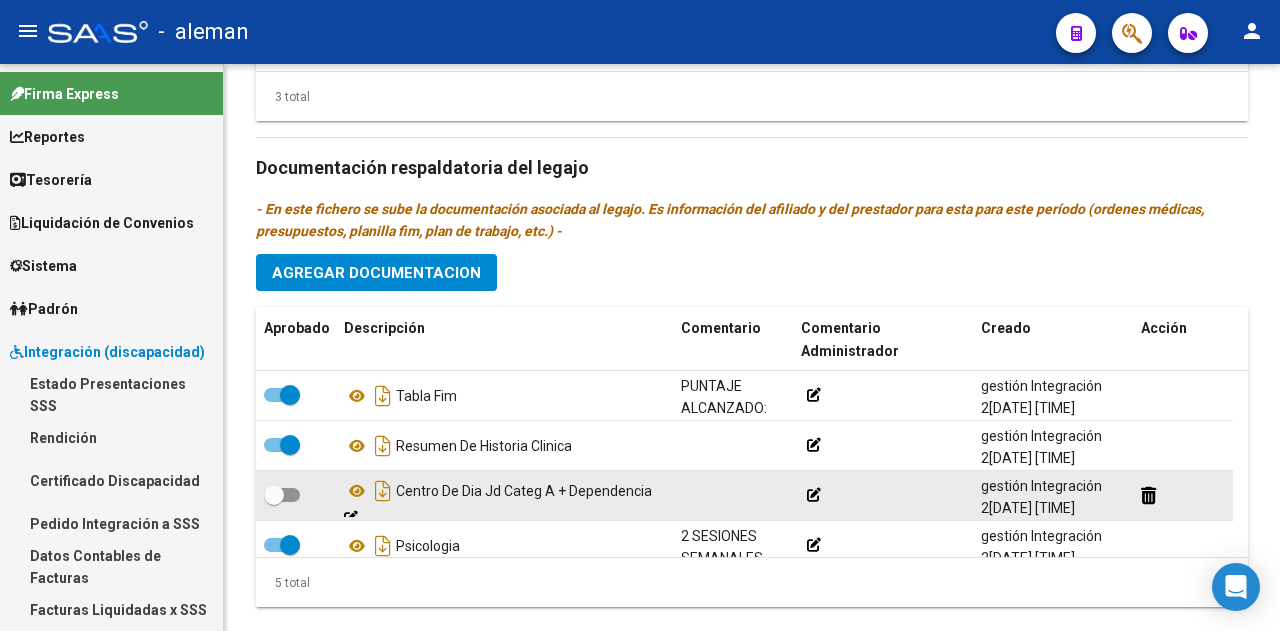 scroll, scrollTop: 1284, scrollLeft: 0, axis: vertical 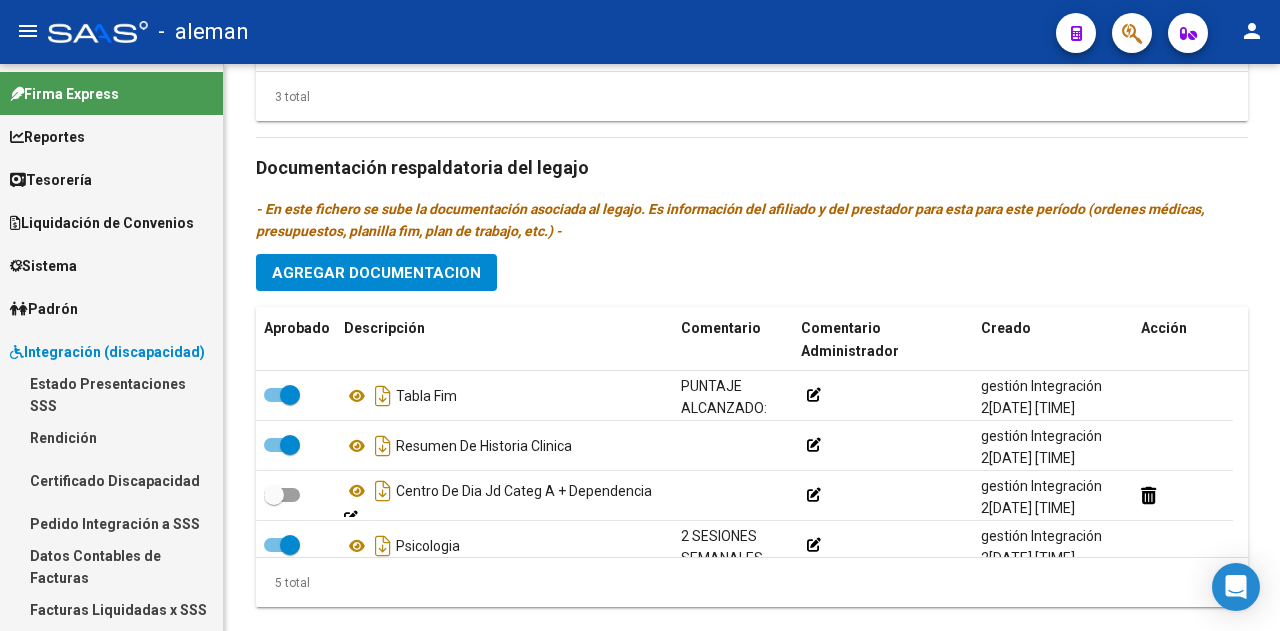 click on "Prestadores asociados al legajo Agregar Prestador Aprobado Prestador CUIT Comentario Presupuesto Periodo Desde Periodo Hasta Usuario Admite Dependencia FUNDACION CISAM CENTRO INVESTIGACIONES PARA LA SALUD MENTAL [NUMBER] $ 0,01 202502 202512 gestión Integración 2 [DATE] SESIONES SEMANALES $ 0,01 202502 202512 gestión Integración 2 [DATE] DEL BARCO MARCELO FABRICIO [NUMBER] $ 0,01 202504 202512 gestión Integración 2 [DATE] total Documentación respaldatoria del legajo - En este fichero se sube la documentación asociada al legajo. Es información del afiliado y del prestador para esta para este período (ordenes médicas, presupuestos, planilla fim, plan de trabajo, etc.) - Agregar Documentacion Aprobado Descripción Comentario Comentario Administrador Creado Acción Tabla Fim PUNTAJE ALCANZADO: 48 gestión Integración 2 [DATE] [TIME] Resumen De Historia Clinica" 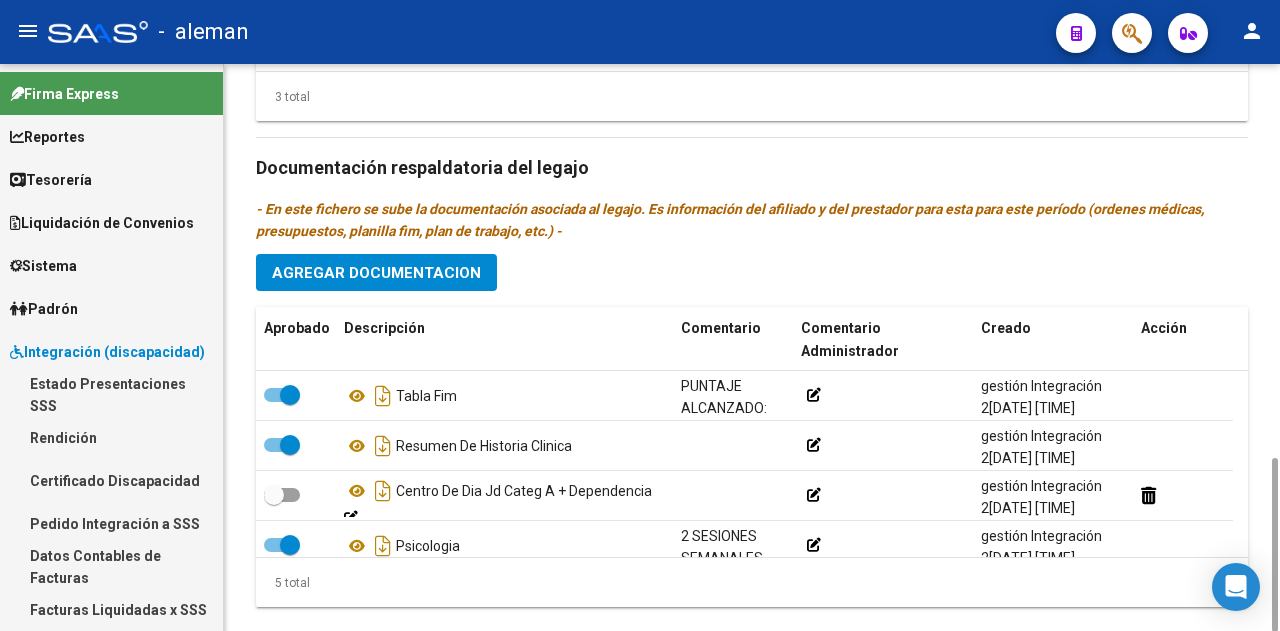 scroll, scrollTop: 884, scrollLeft: 0, axis: vertical 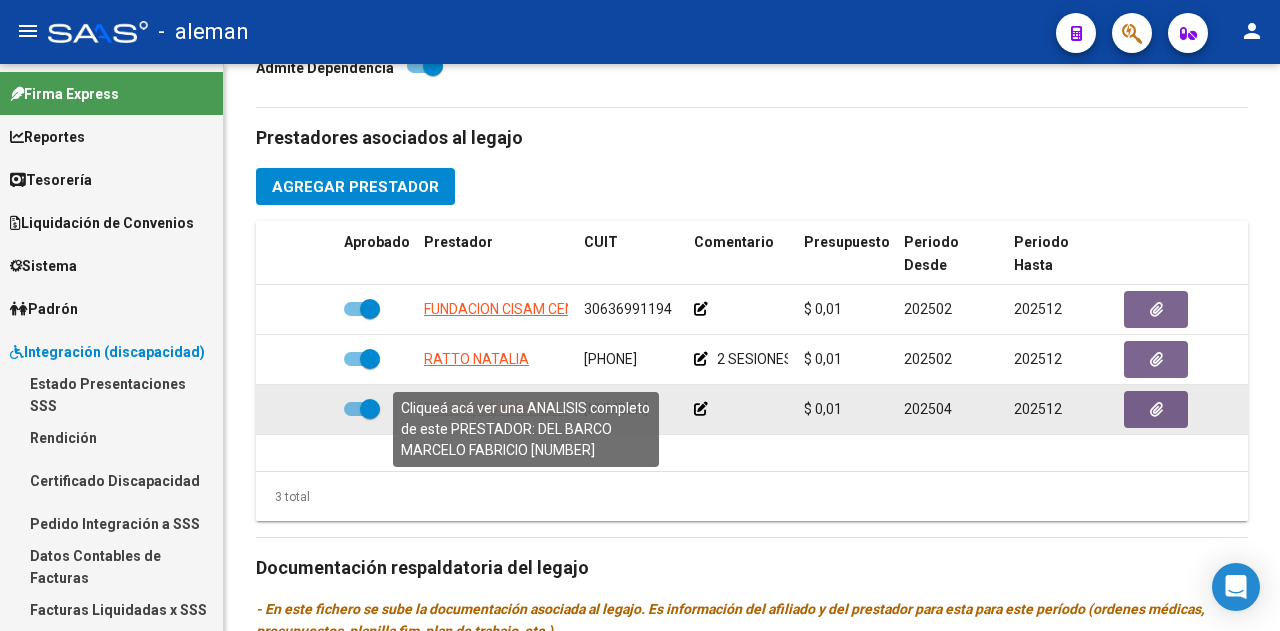 click on "DEL BARCO MARCELO FABRICIO" 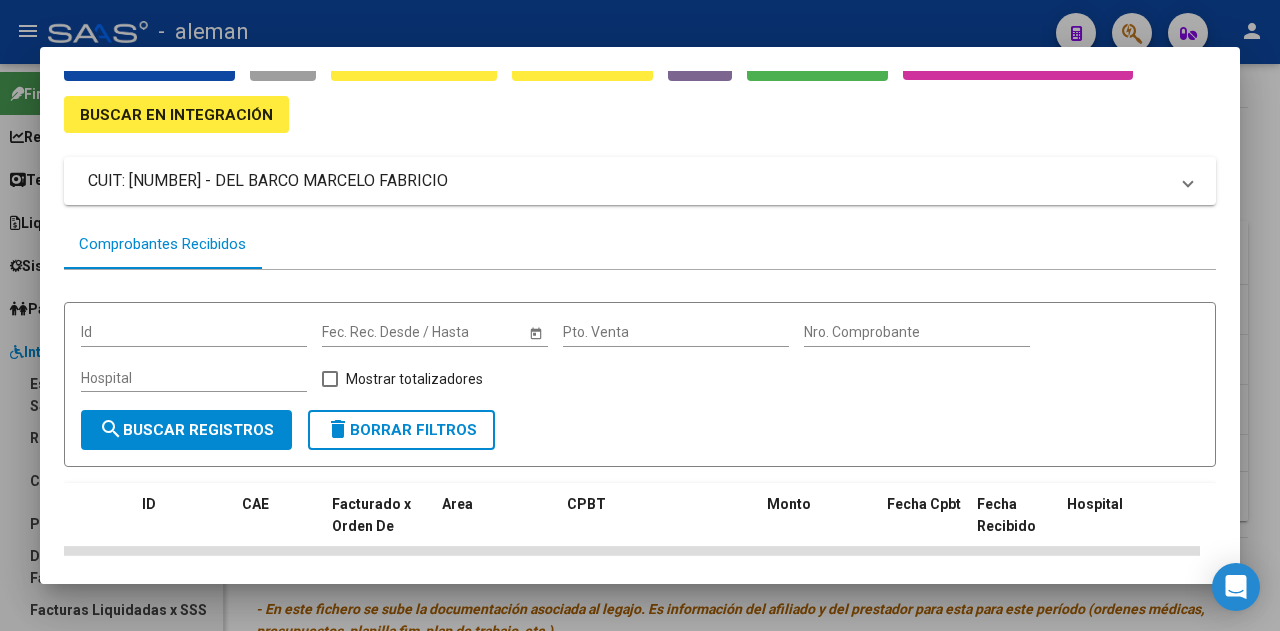 scroll, scrollTop: 0, scrollLeft: 0, axis: both 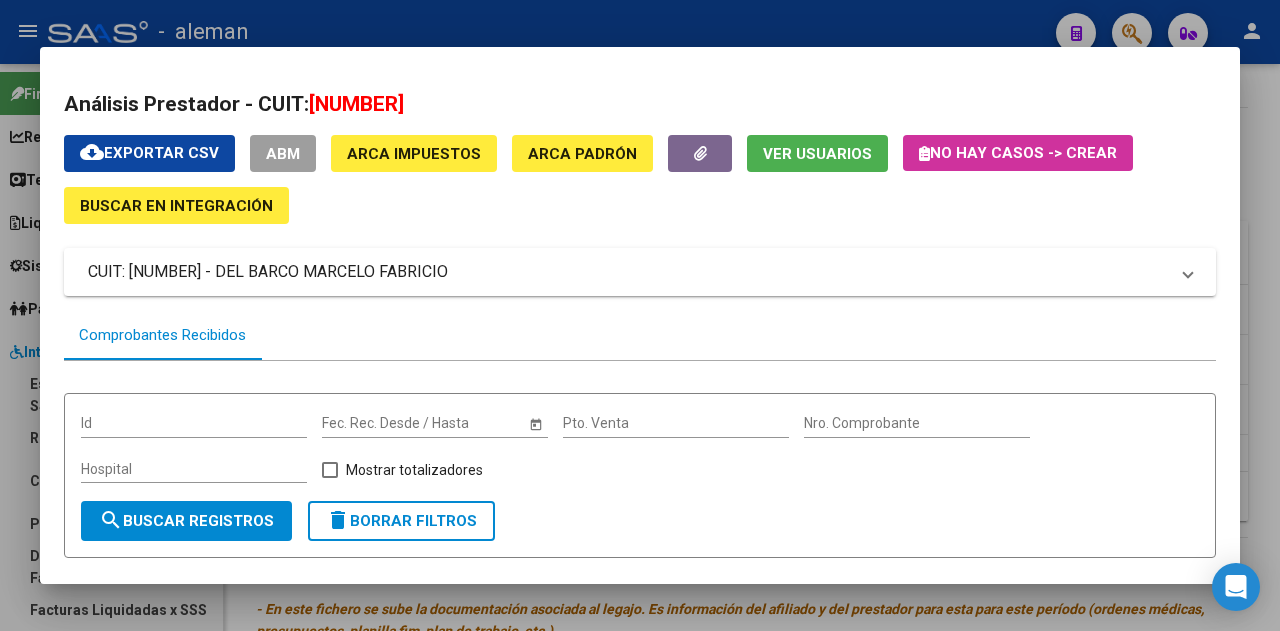 click at bounding box center (640, 315) 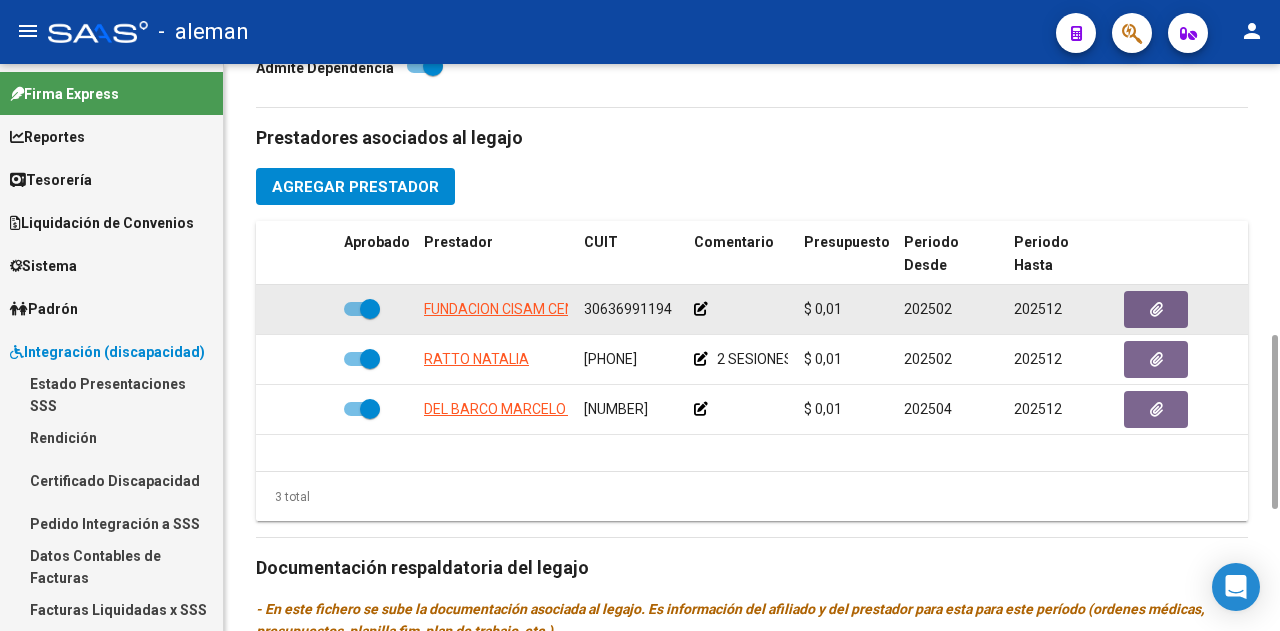 click 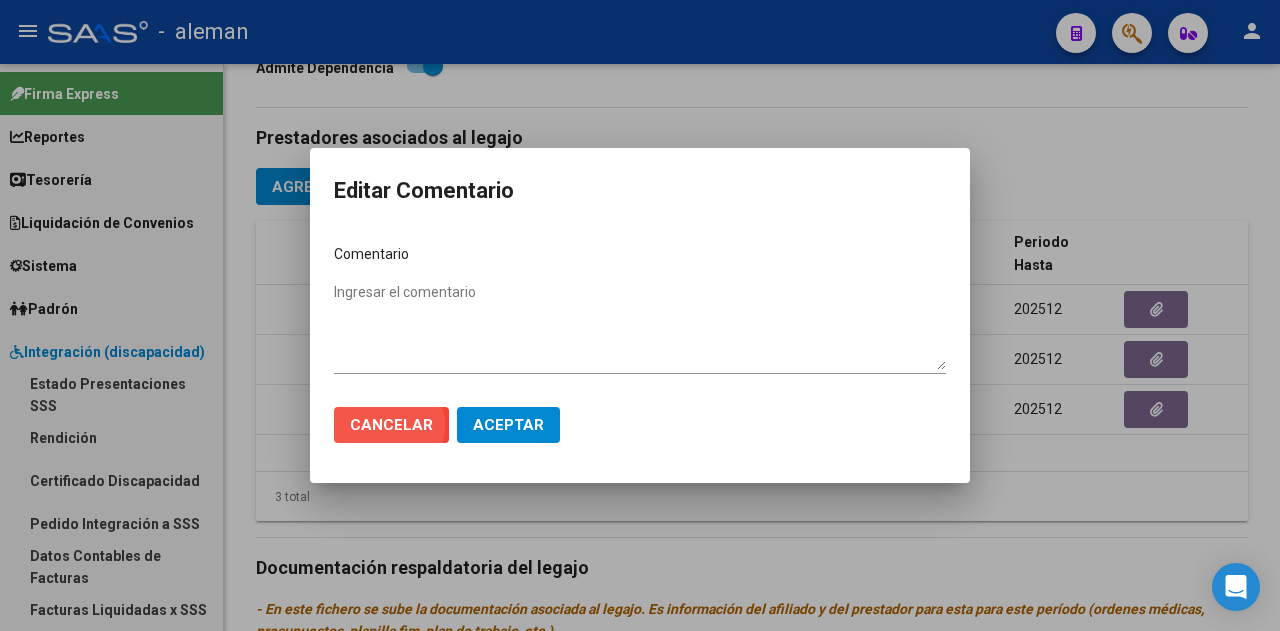 click on "Cancelar" 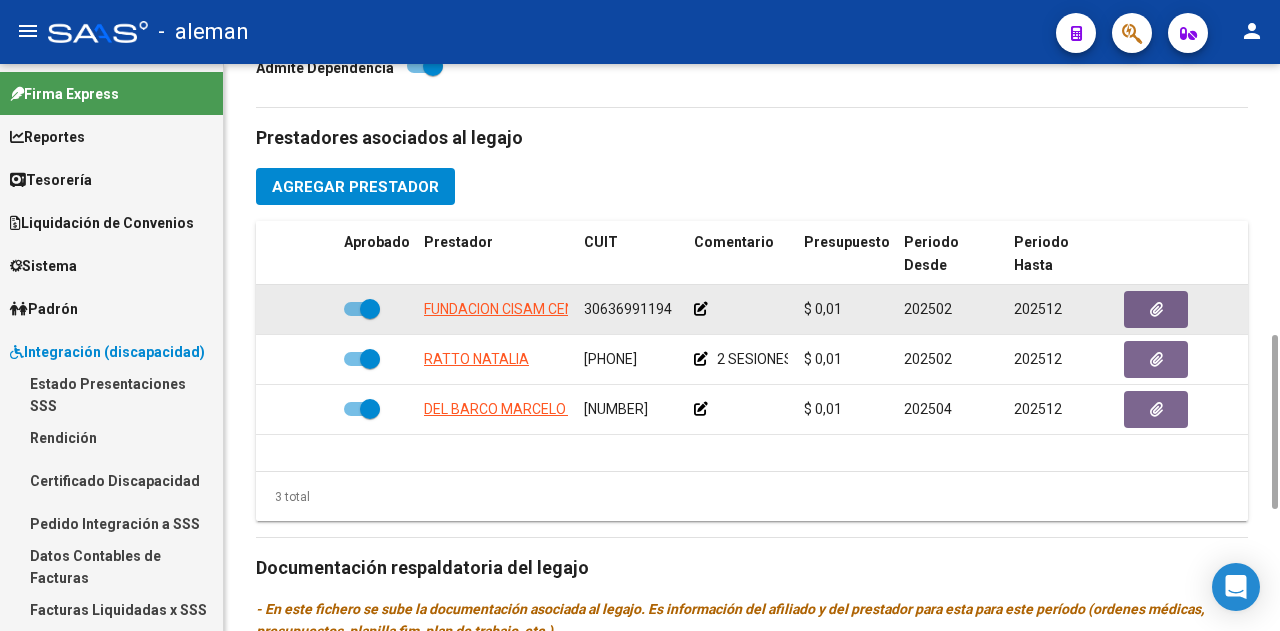 click on "30636991194" 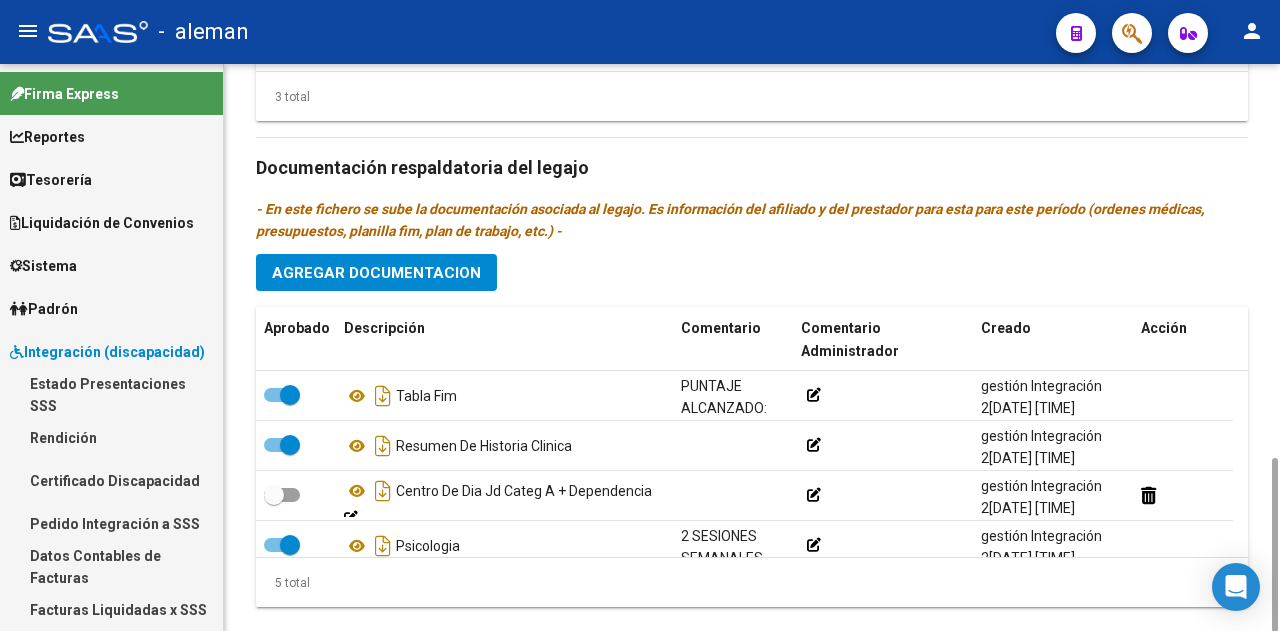 scroll, scrollTop: 884, scrollLeft: 0, axis: vertical 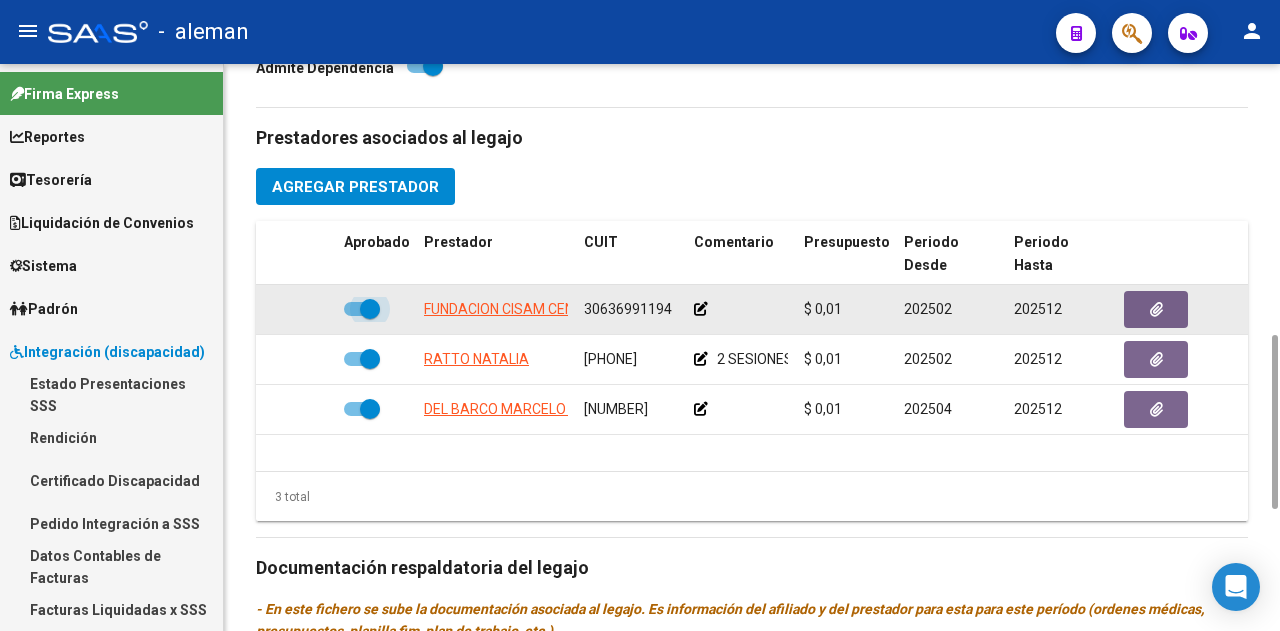 click at bounding box center [362, 309] 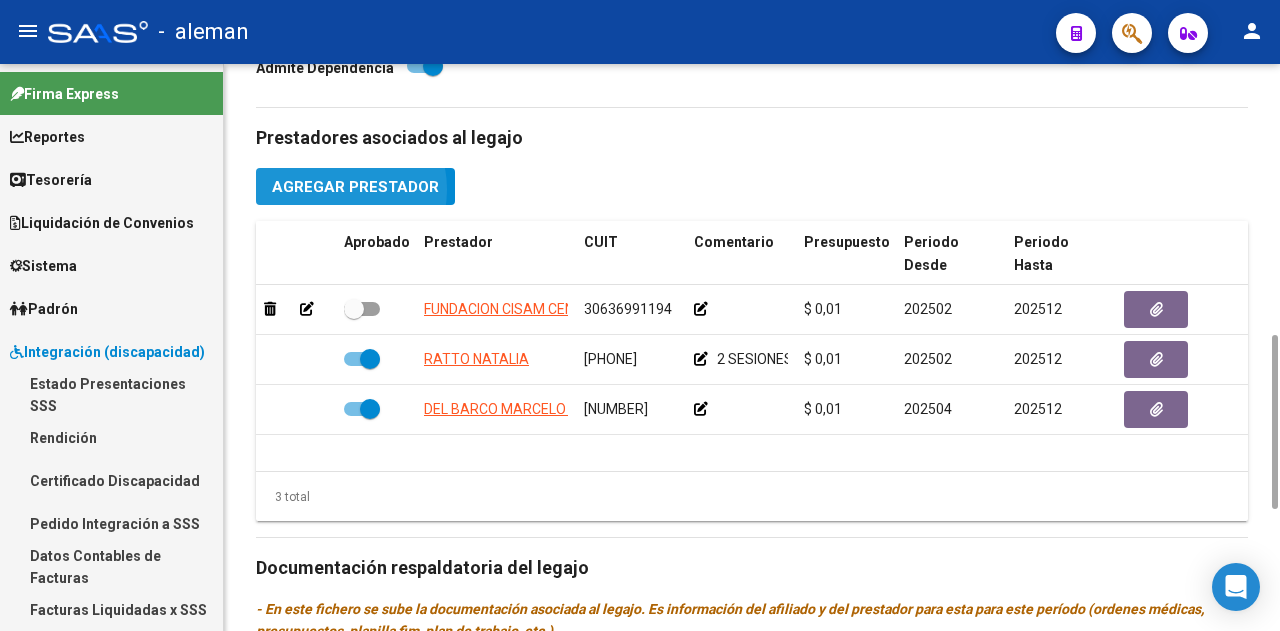 click on "Agregar Prestador" 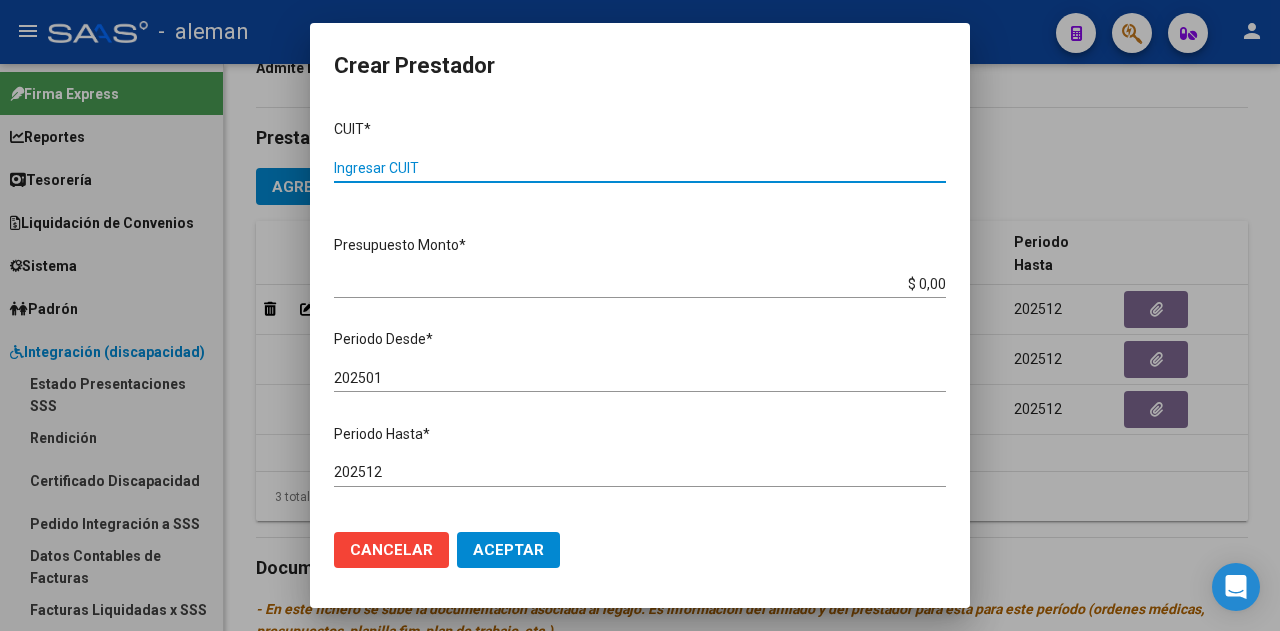 paste on "[PHONE]" 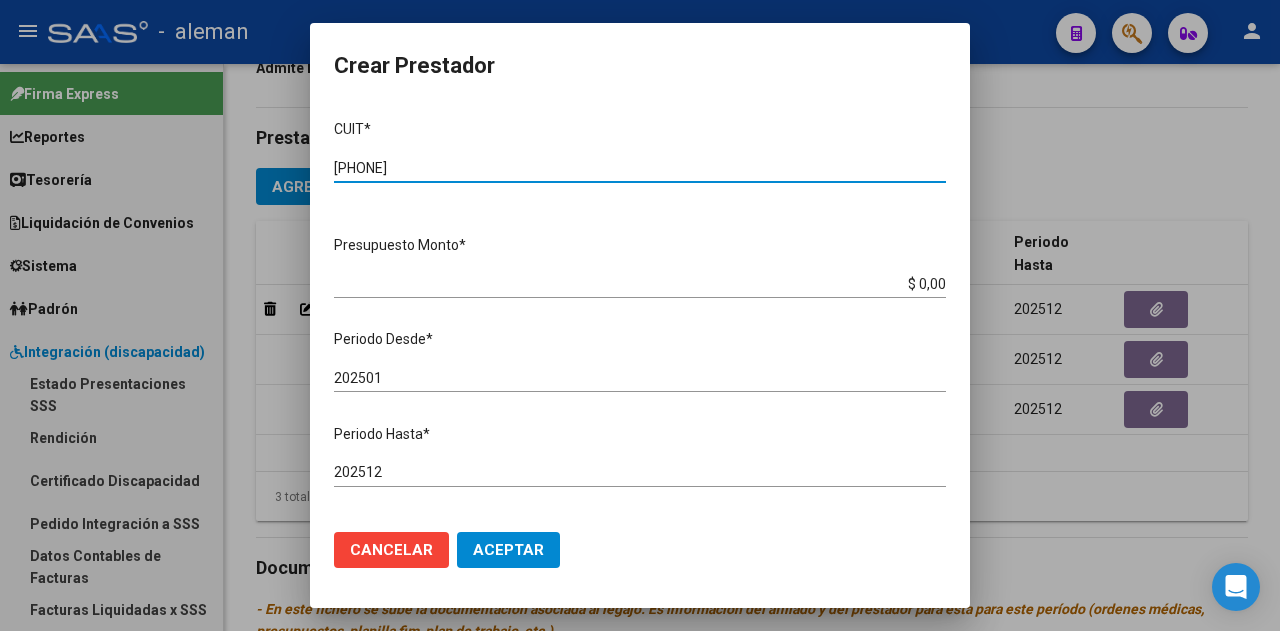 type on "[PHONE]" 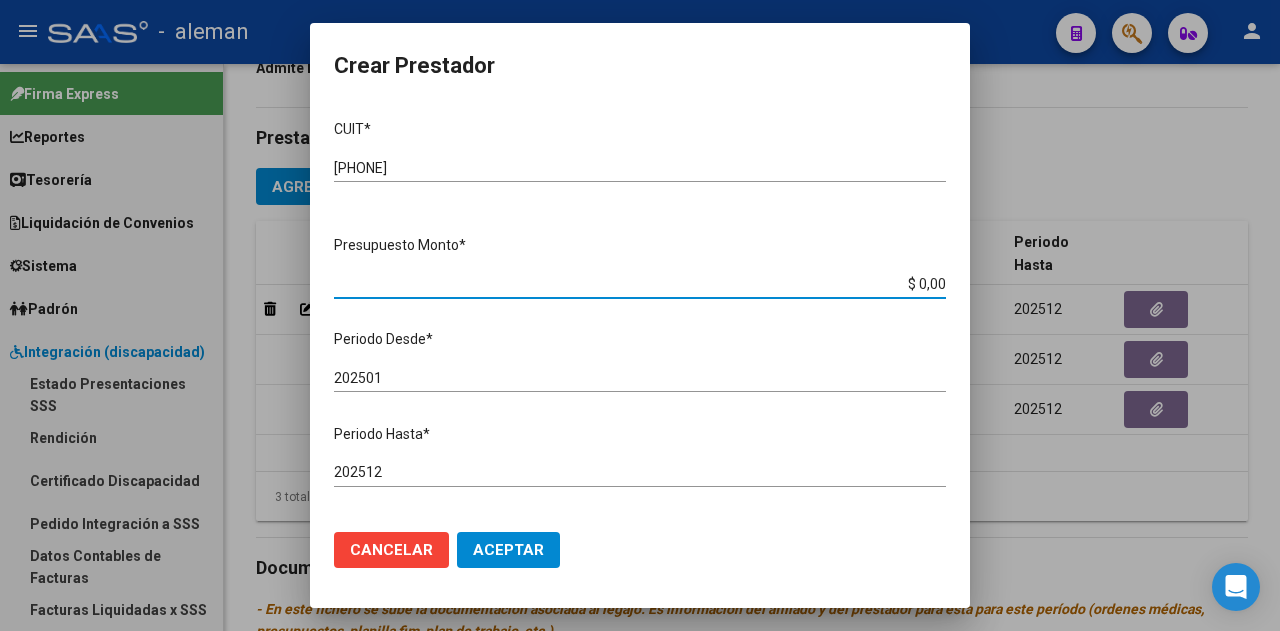 click on "$ 0,00" at bounding box center (640, 284) 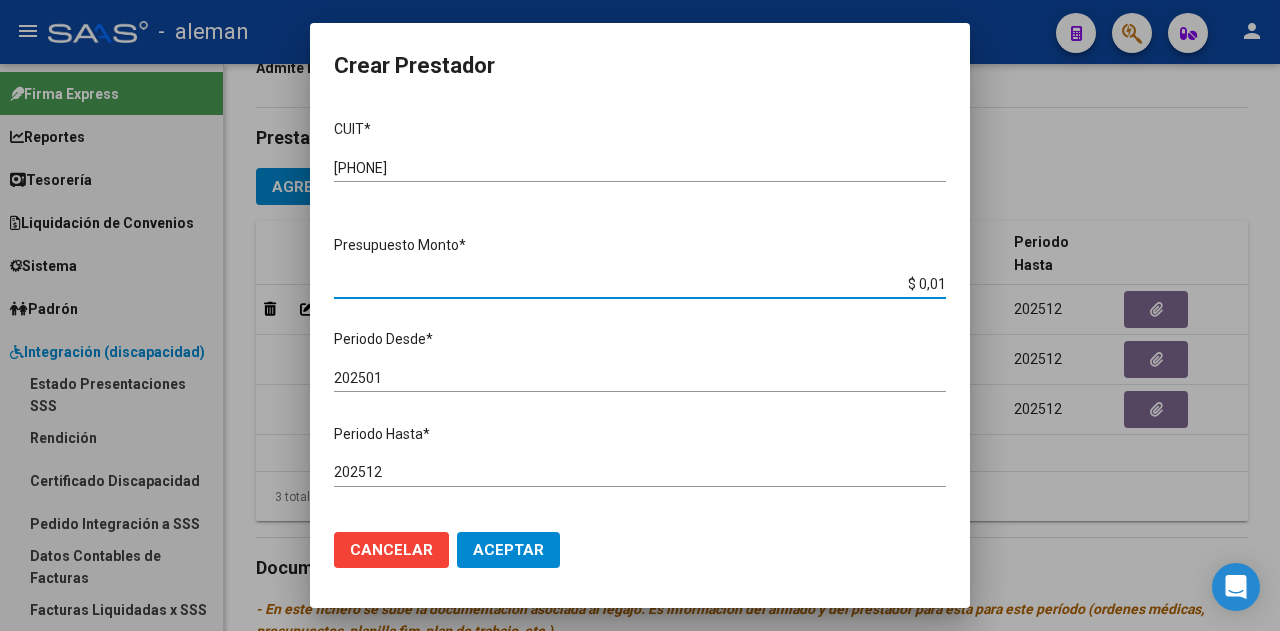 click on "202501" at bounding box center [640, 378] 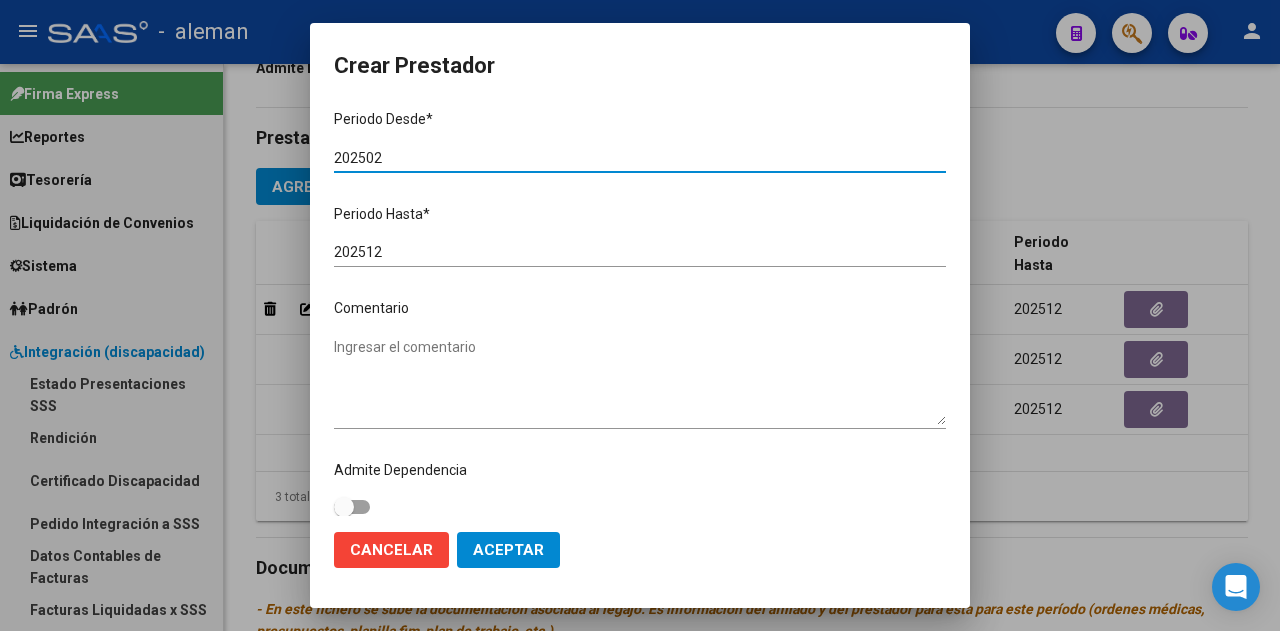 scroll, scrollTop: 230, scrollLeft: 0, axis: vertical 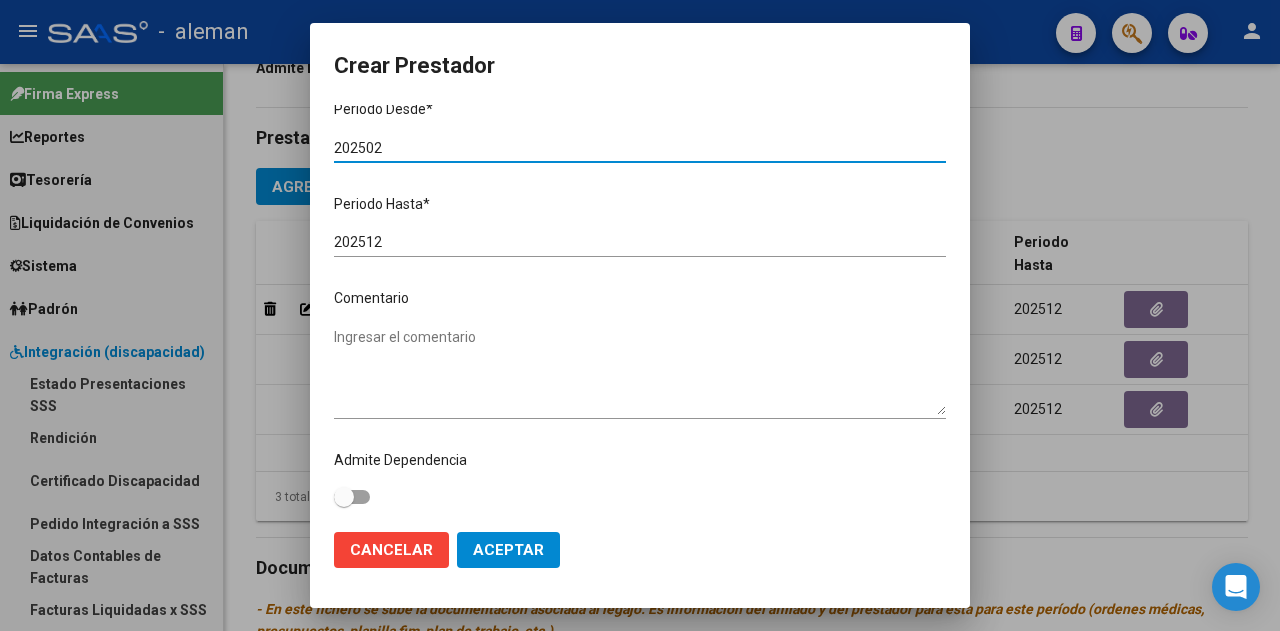 type on "202502" 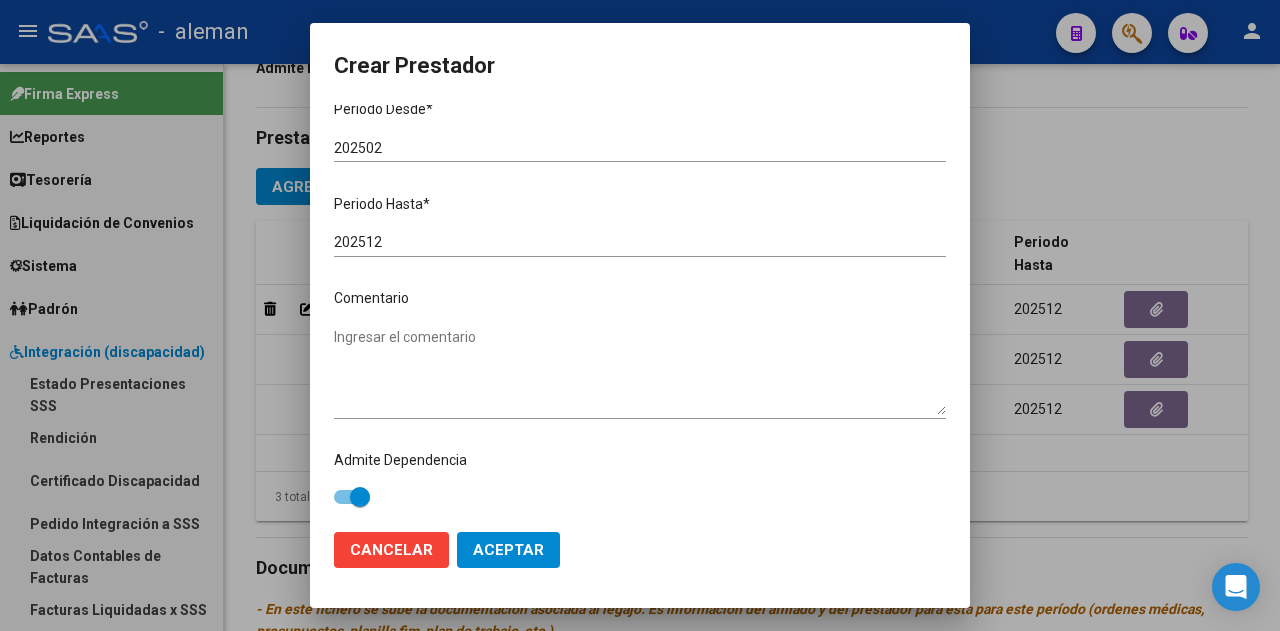 click on "Aceptar" 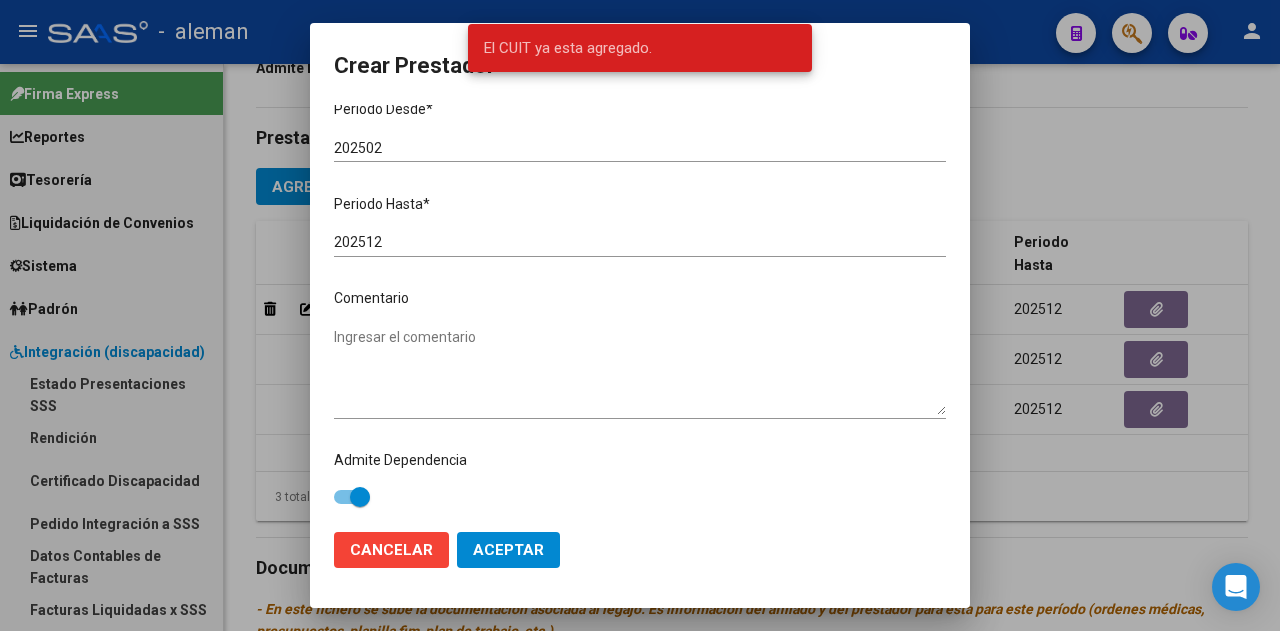 click on "Cancelar" 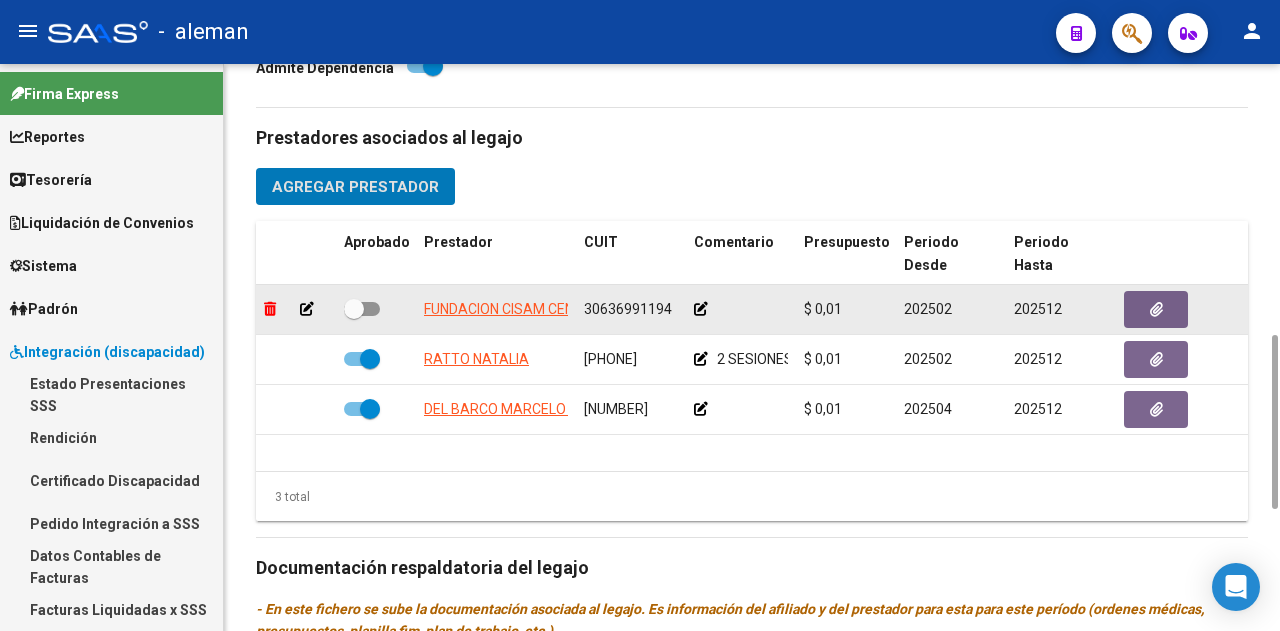 click 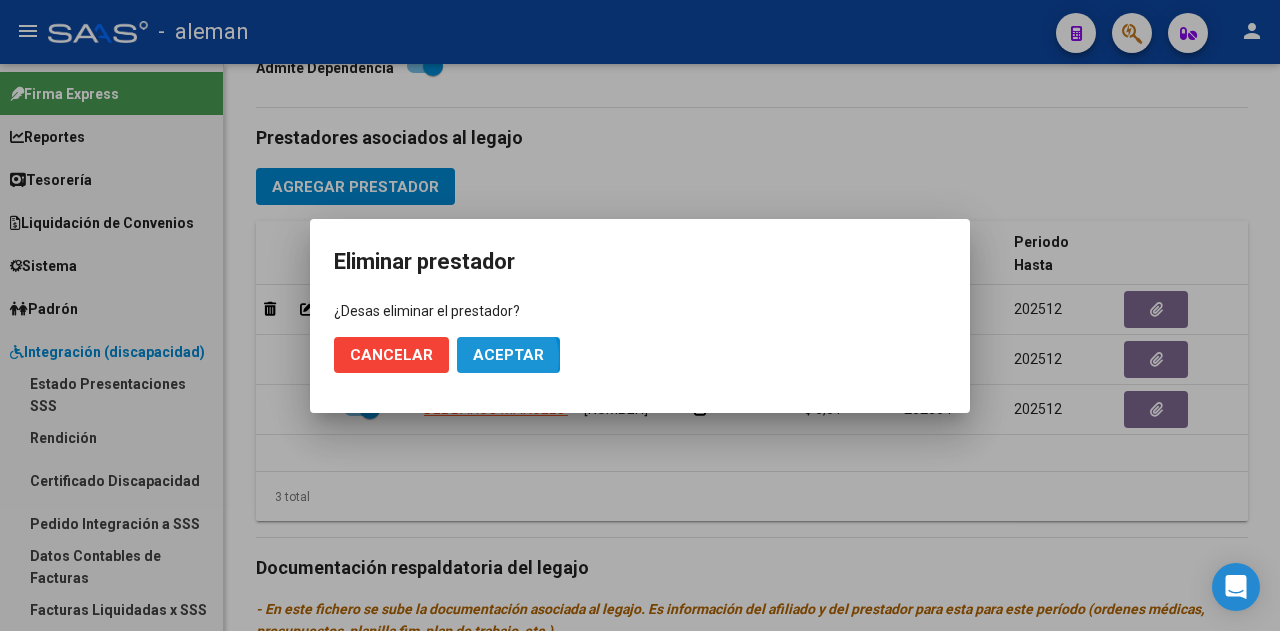 click on "Aceptar" 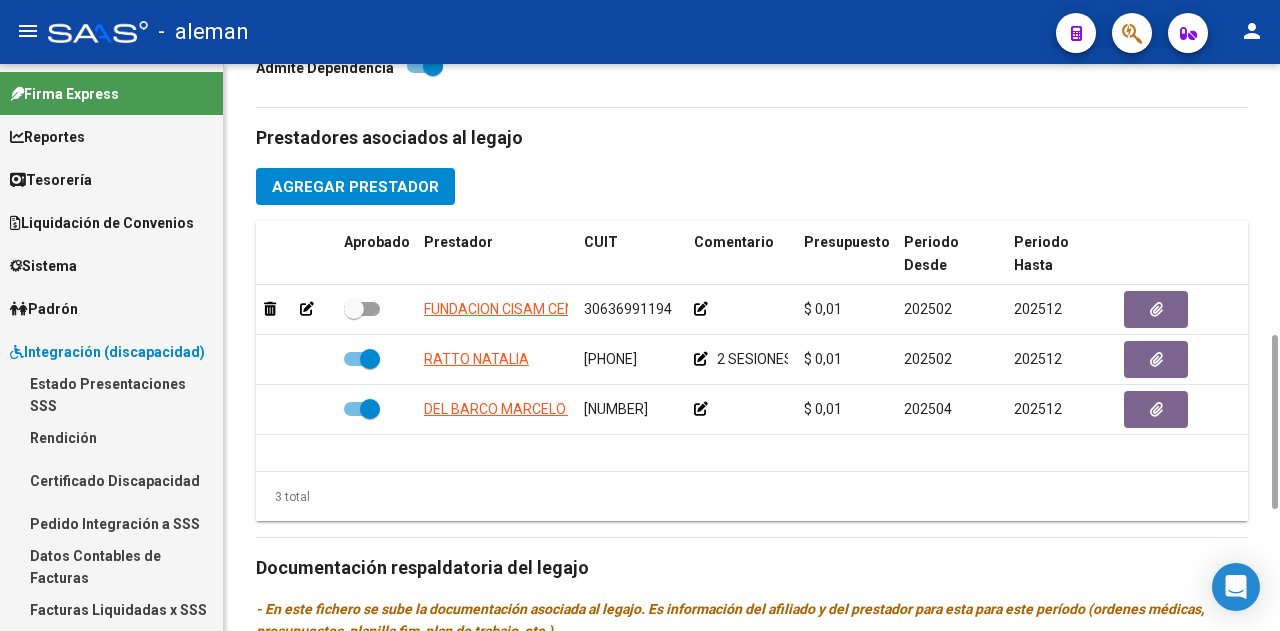 checkbox on "true" 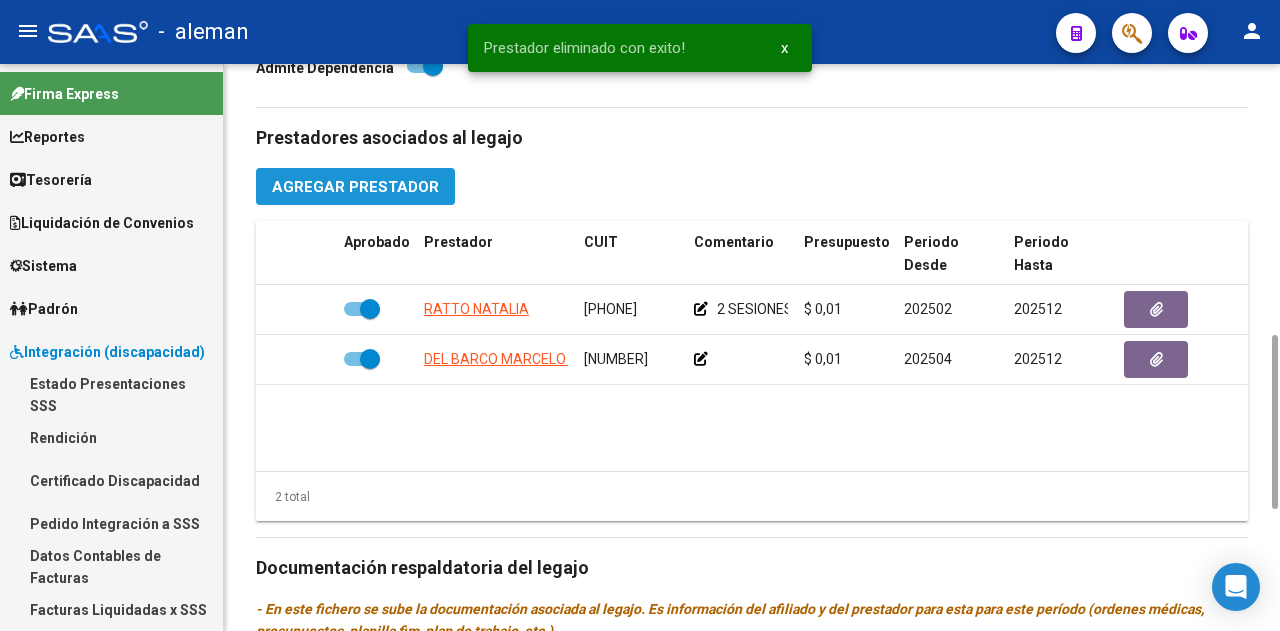 click on "Agregar Prestador" 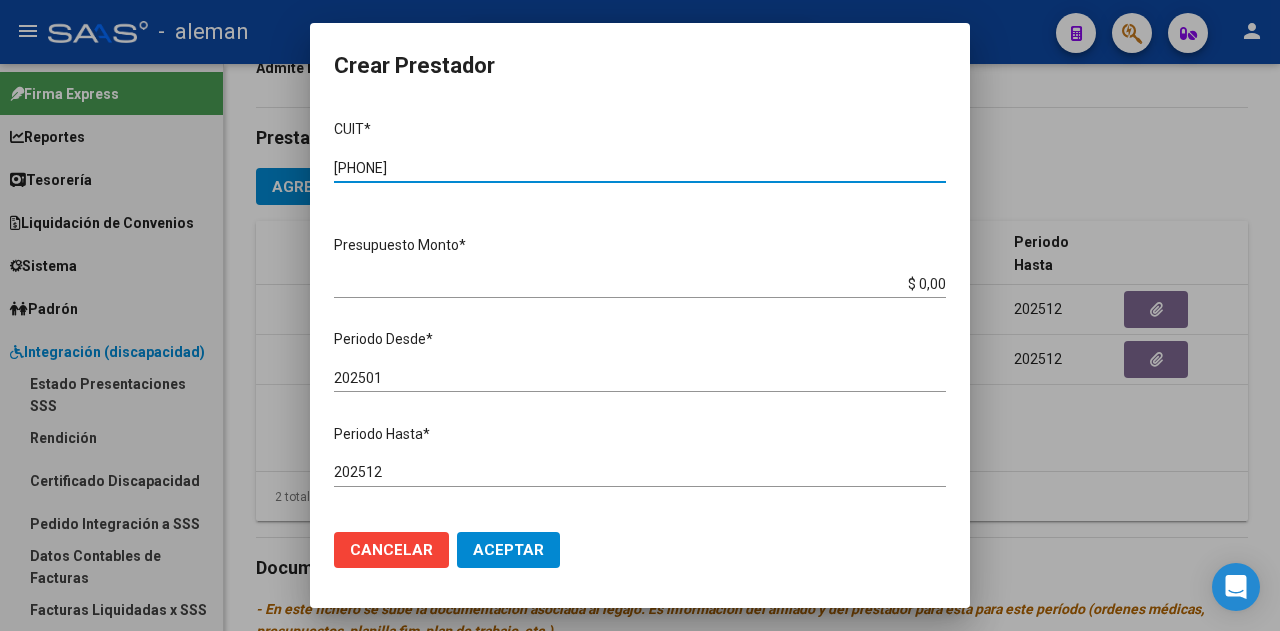 type on "[PHONE]" 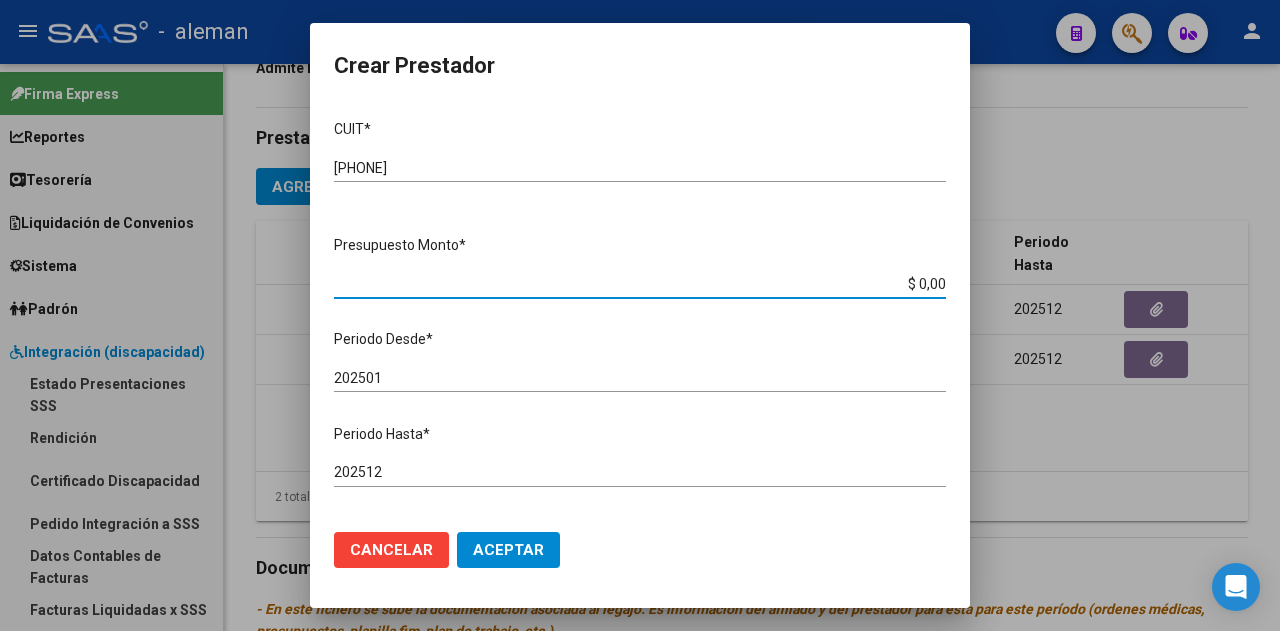 click on "$ 0,00" at bounding box center [640, 284] 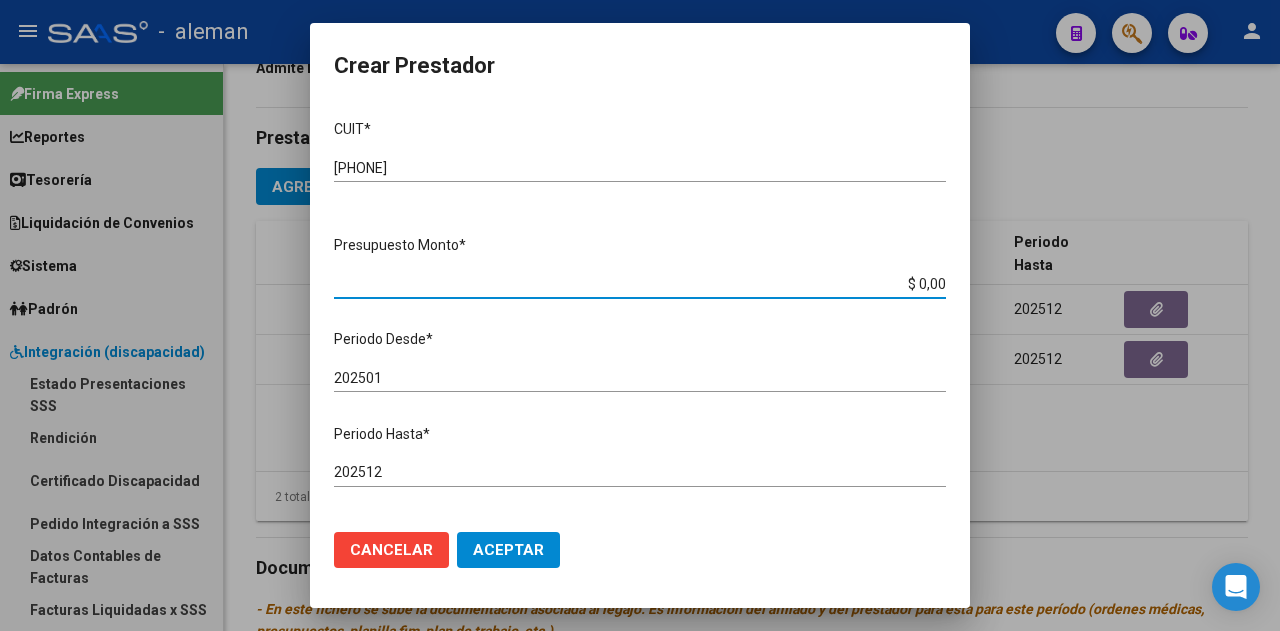 type on "$ 0,01" 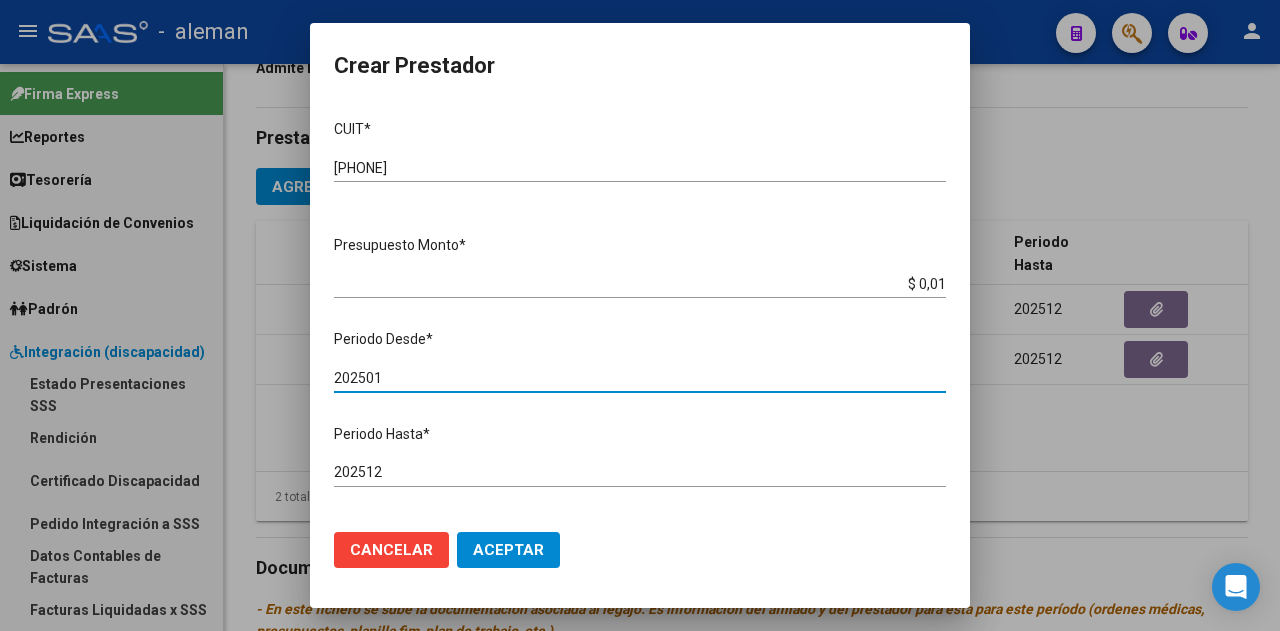 click on "202501" at bounding box center (640, 378) 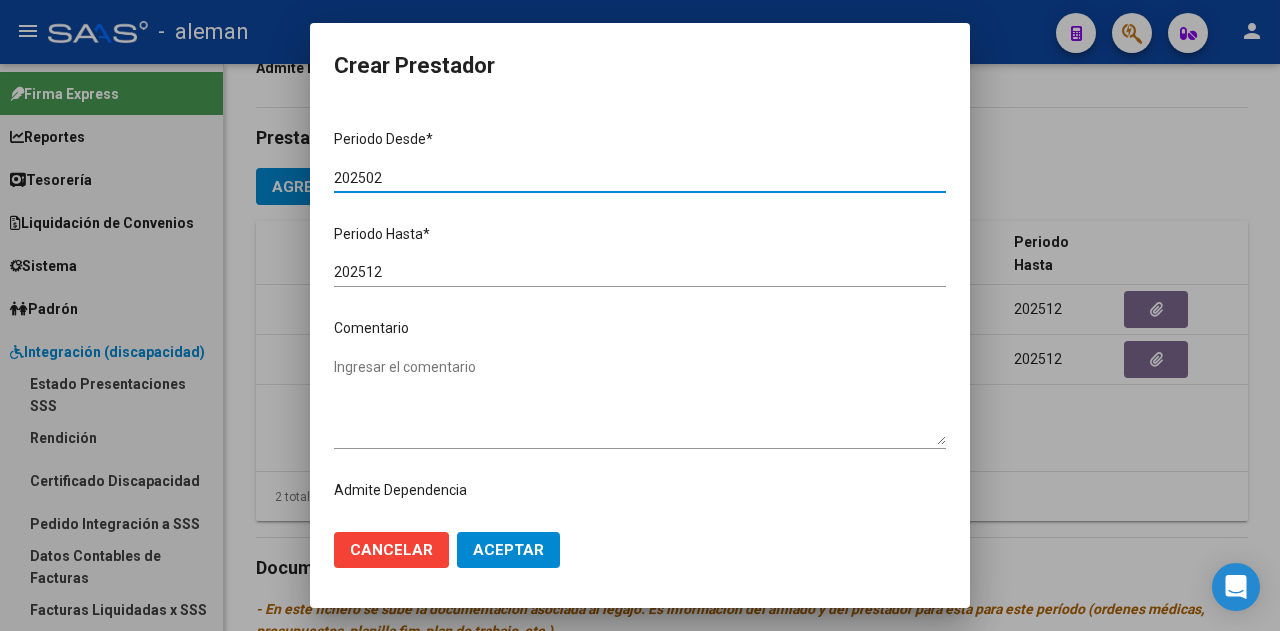 scroll, scrollTop: 230, scrollLeft: 0, axis: vertical 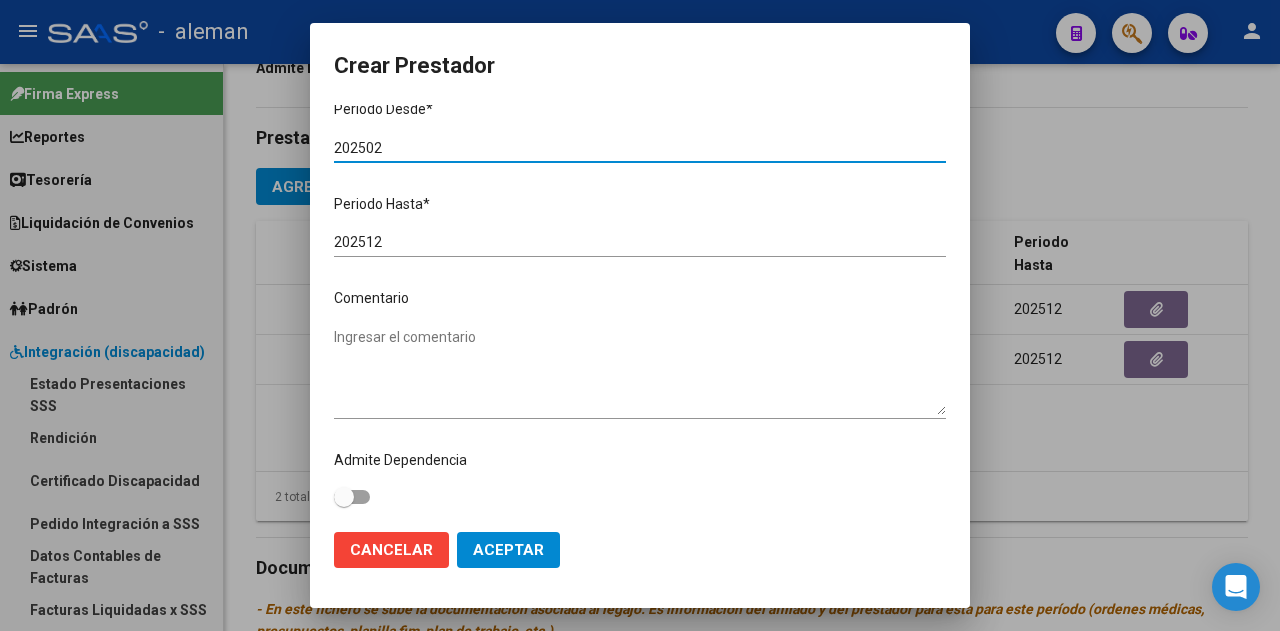 type on "202502" 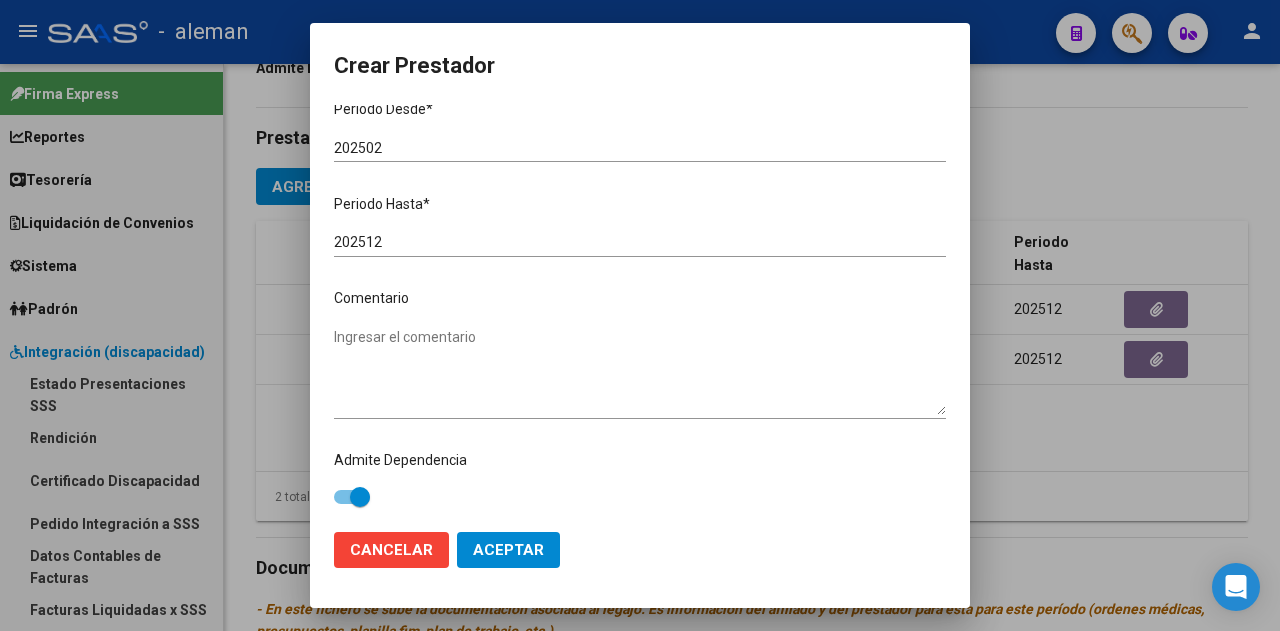 click on "Aceptar" 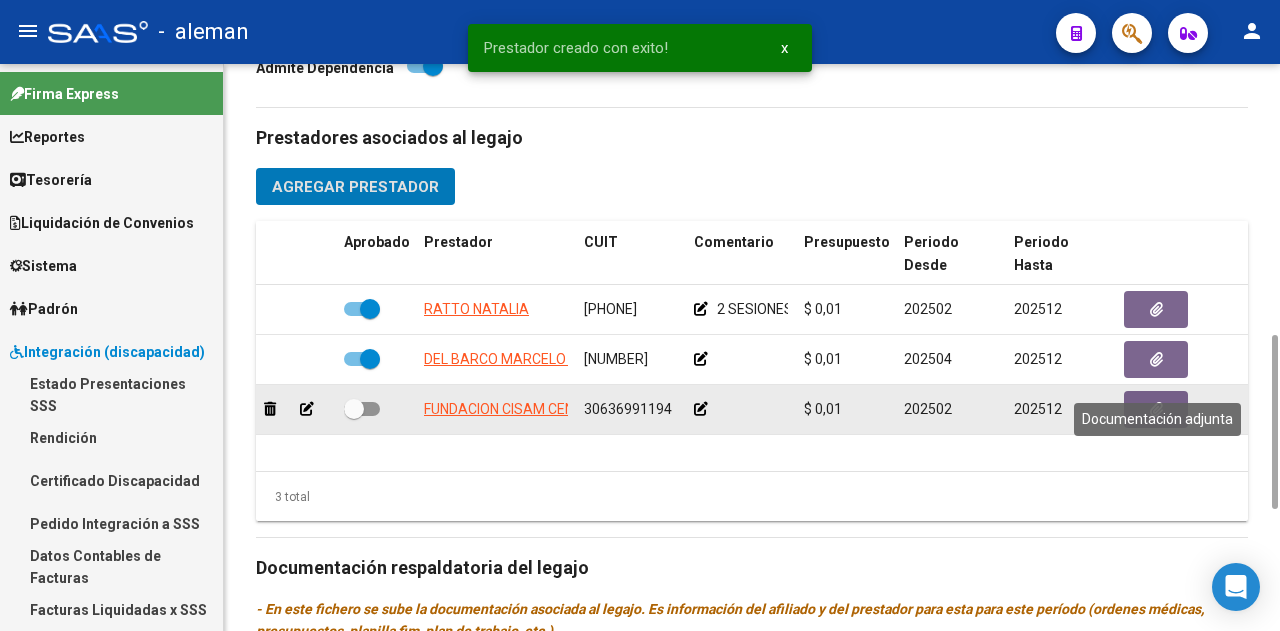 click 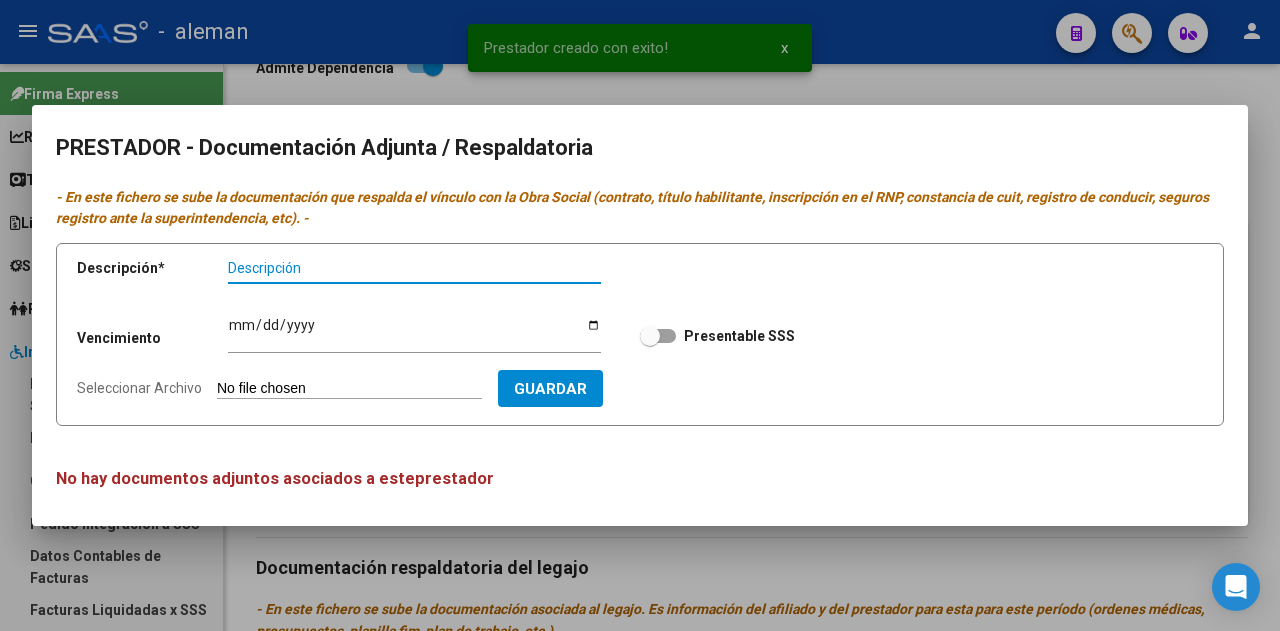 drag, startPoint x: 674, startPoint y: 336, endPoint x: 702, endPoint y: 432, distance: 100 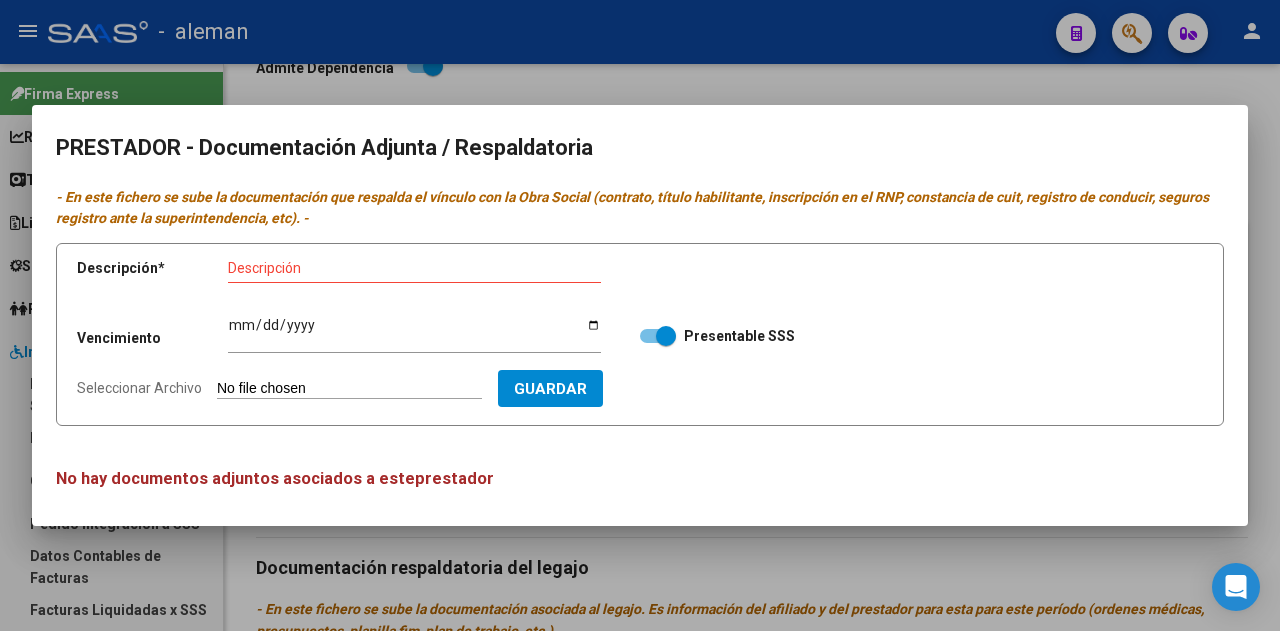click at bounding box center [640, 315] 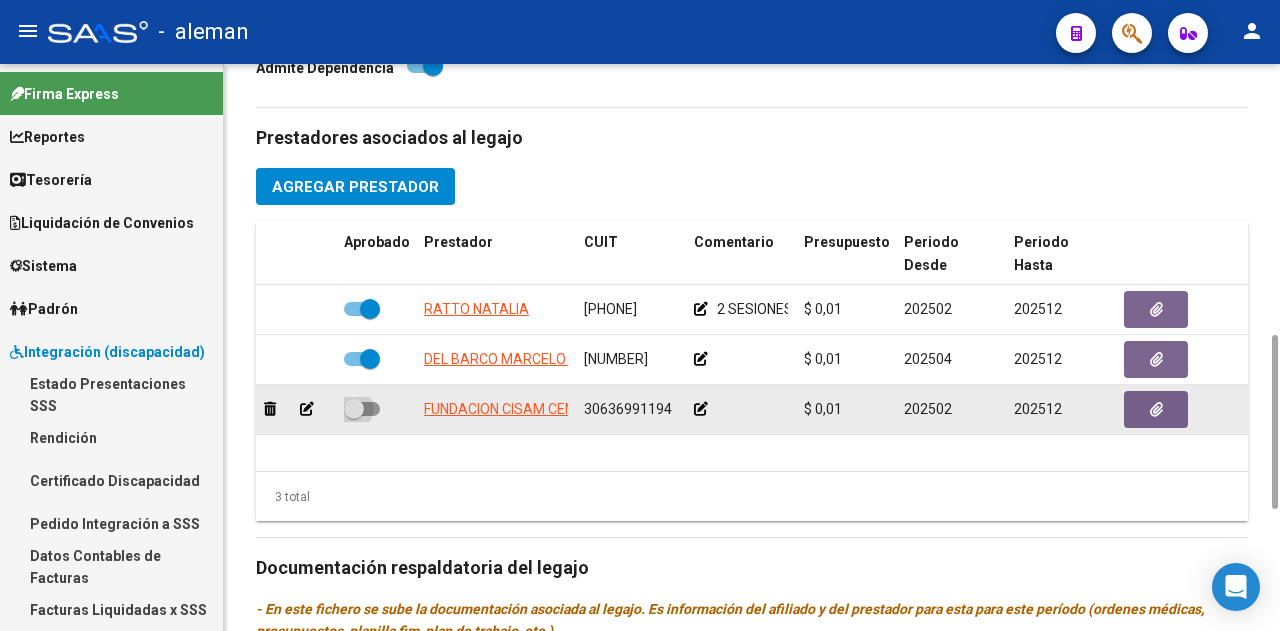 click at bounding box center (362, 409) 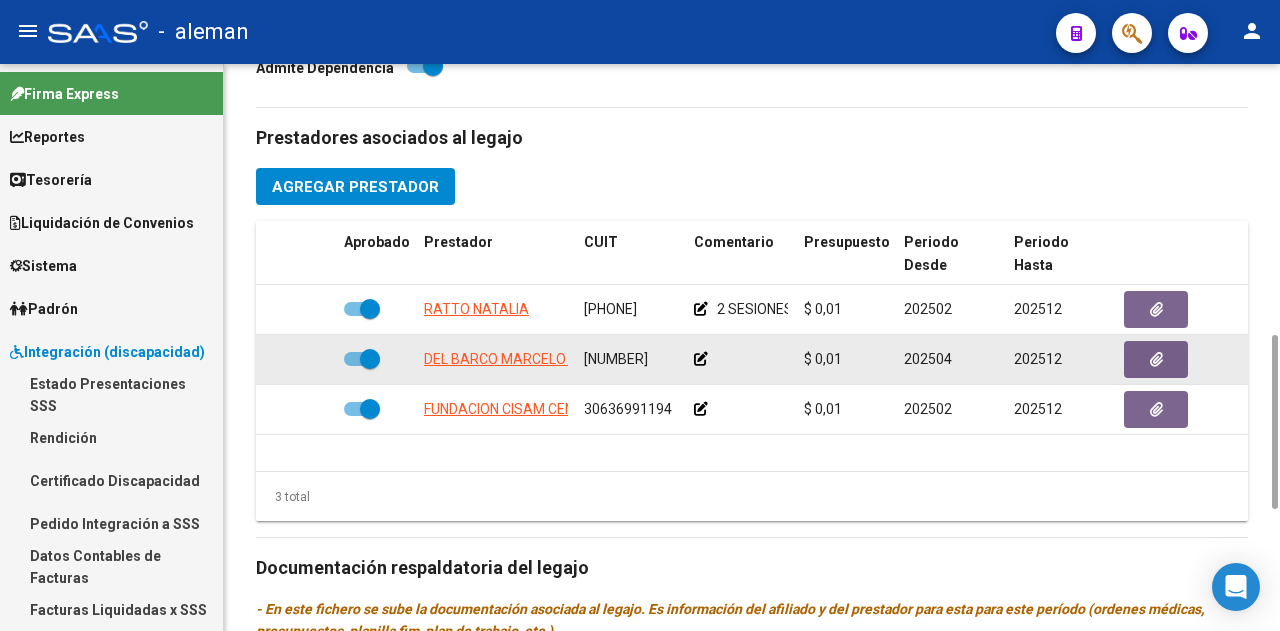 click 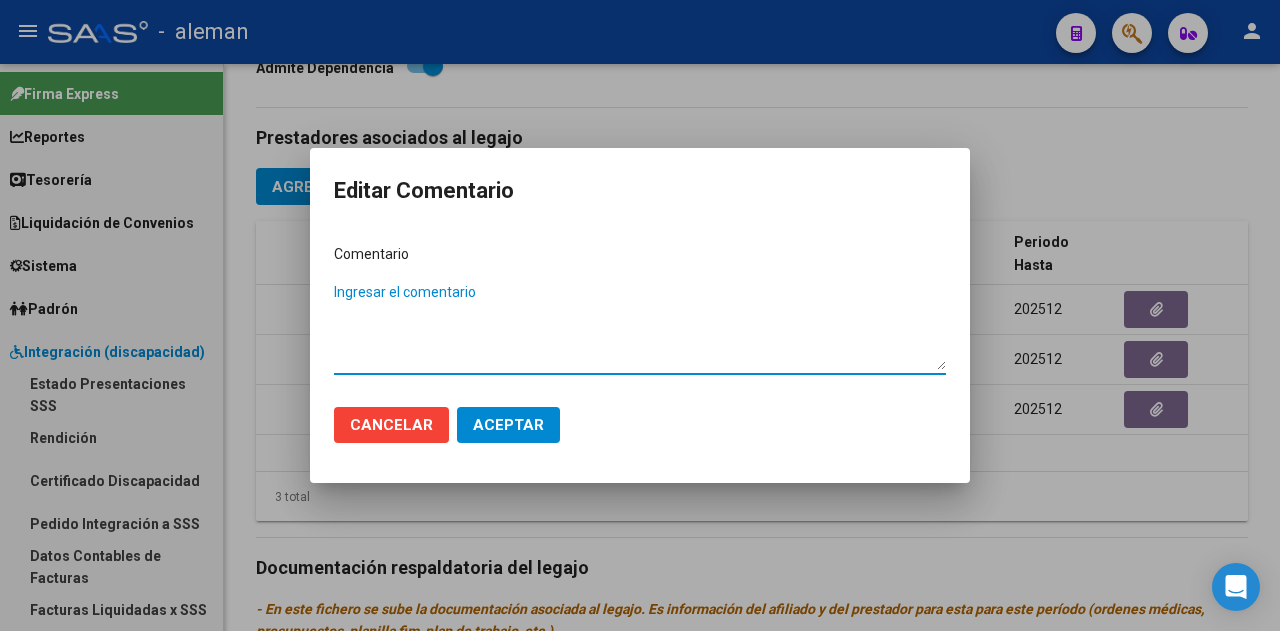 click on "Cancelar" 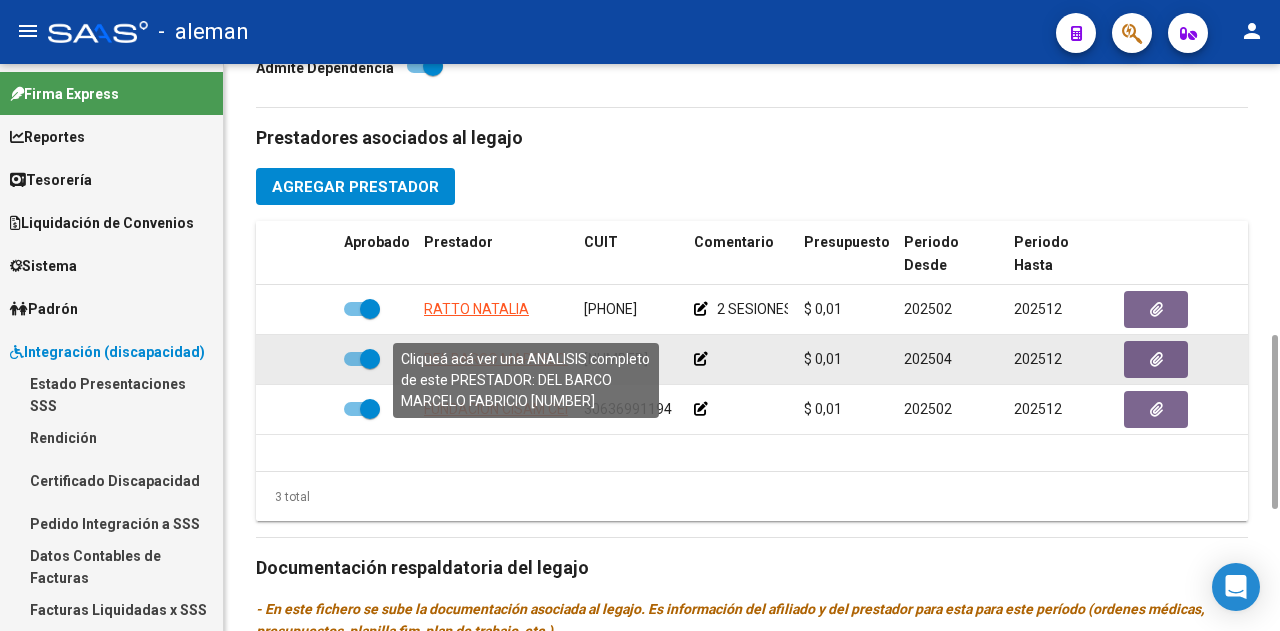 click on "DEL BARCO MARCELO FABRICIO" 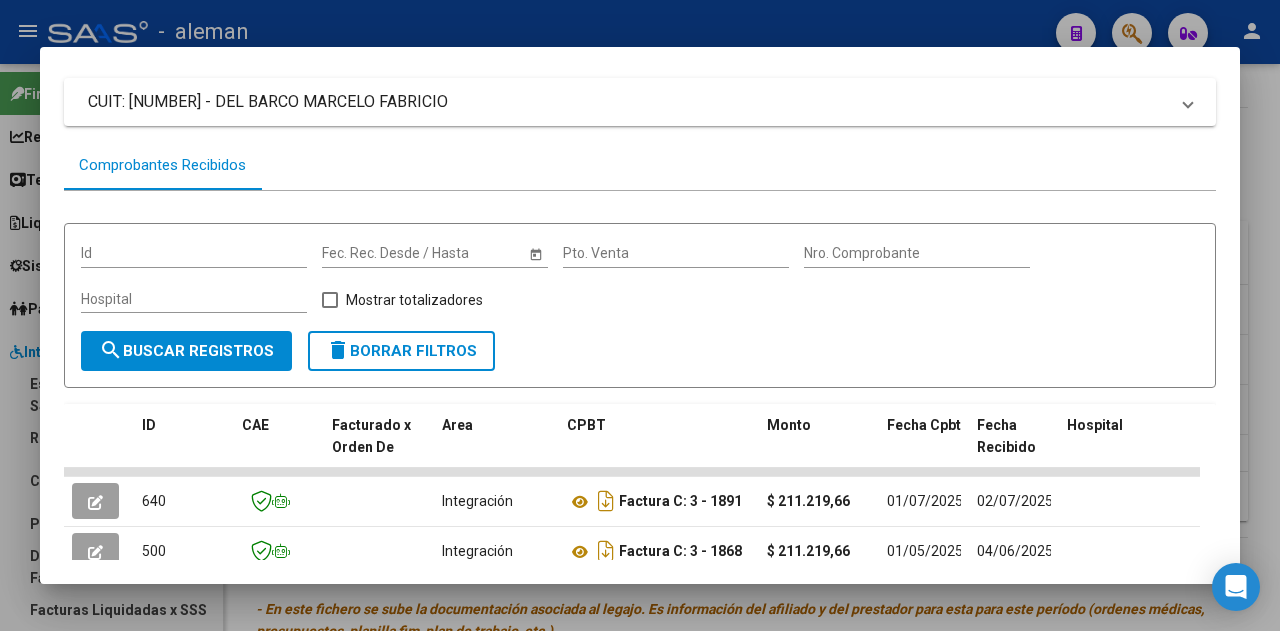 scroll, scrollTop: 0, scrollLeft: 0, axis: both 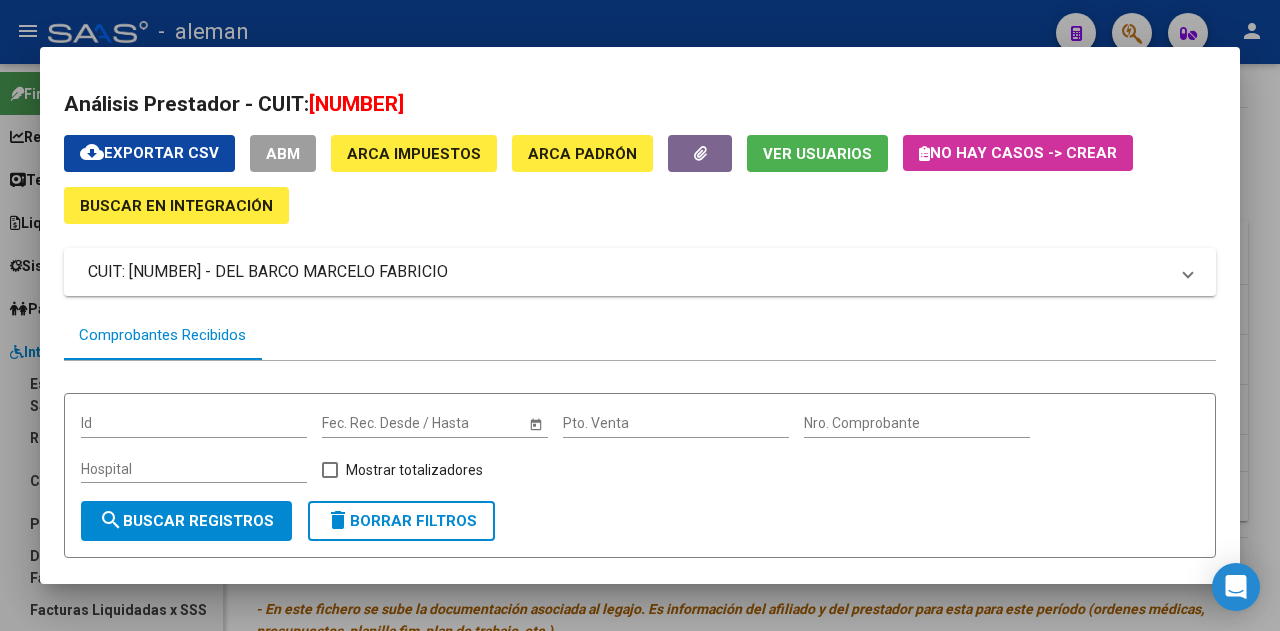 click at bounding box center [640, 315] 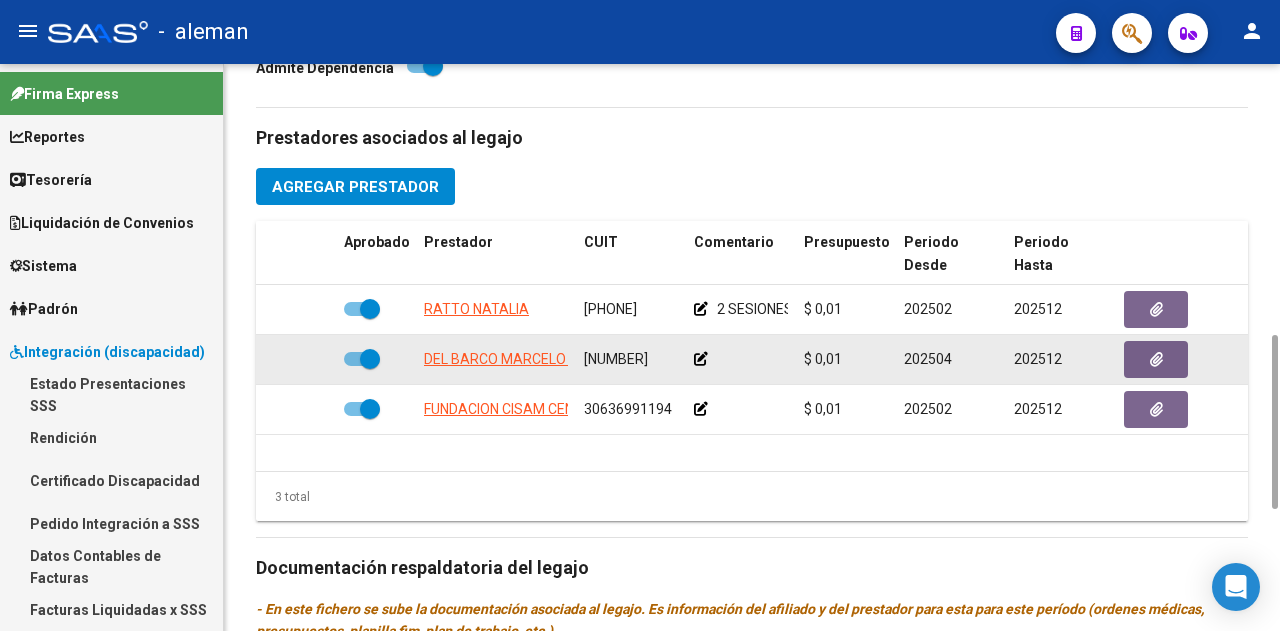 click at bounding box center (362, 359) 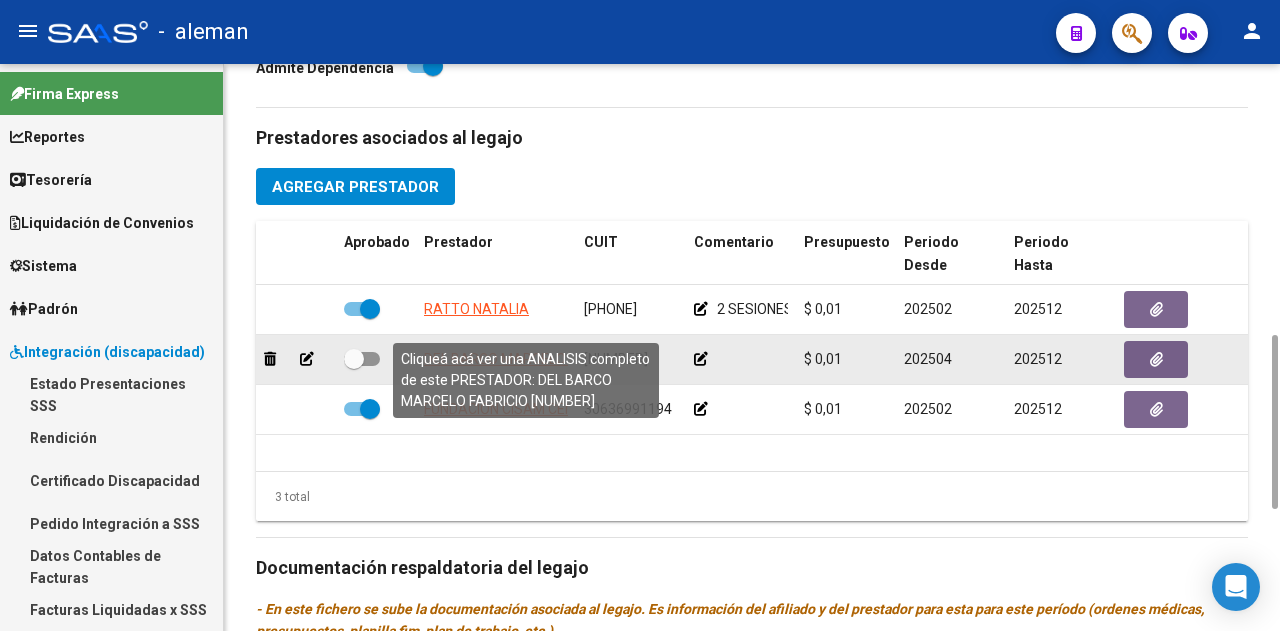 click on "DEL BARCO MARCELO FABRICIO" 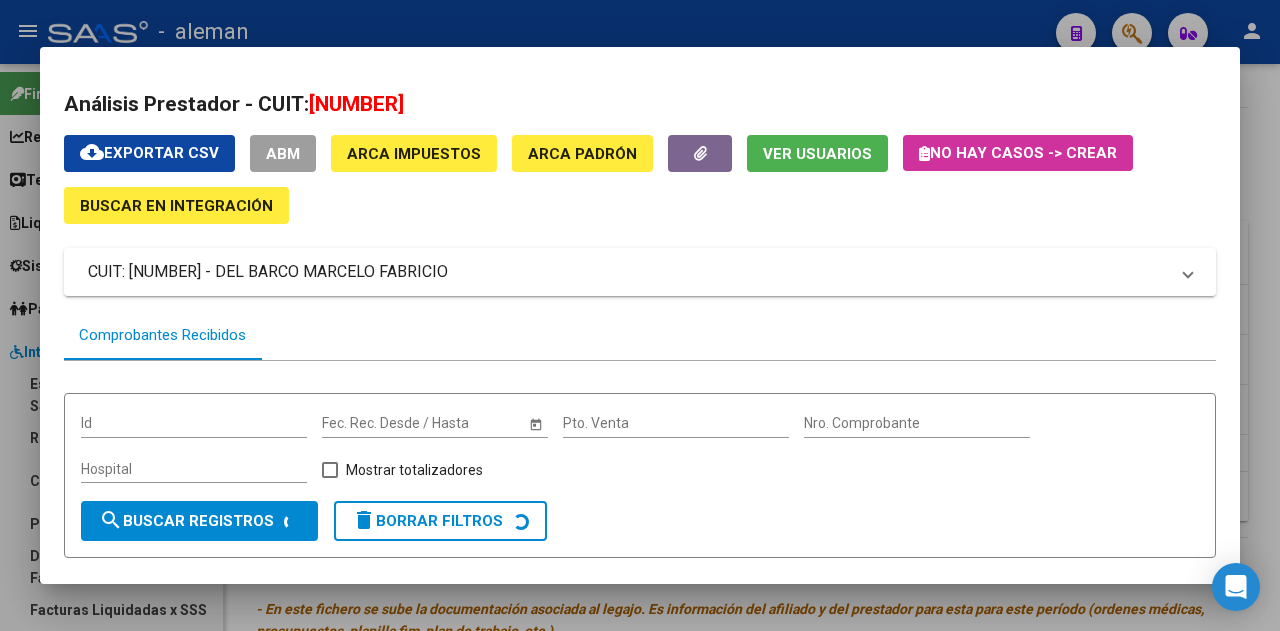 click on "[NUMBER]" at bounding box center (356, 104) 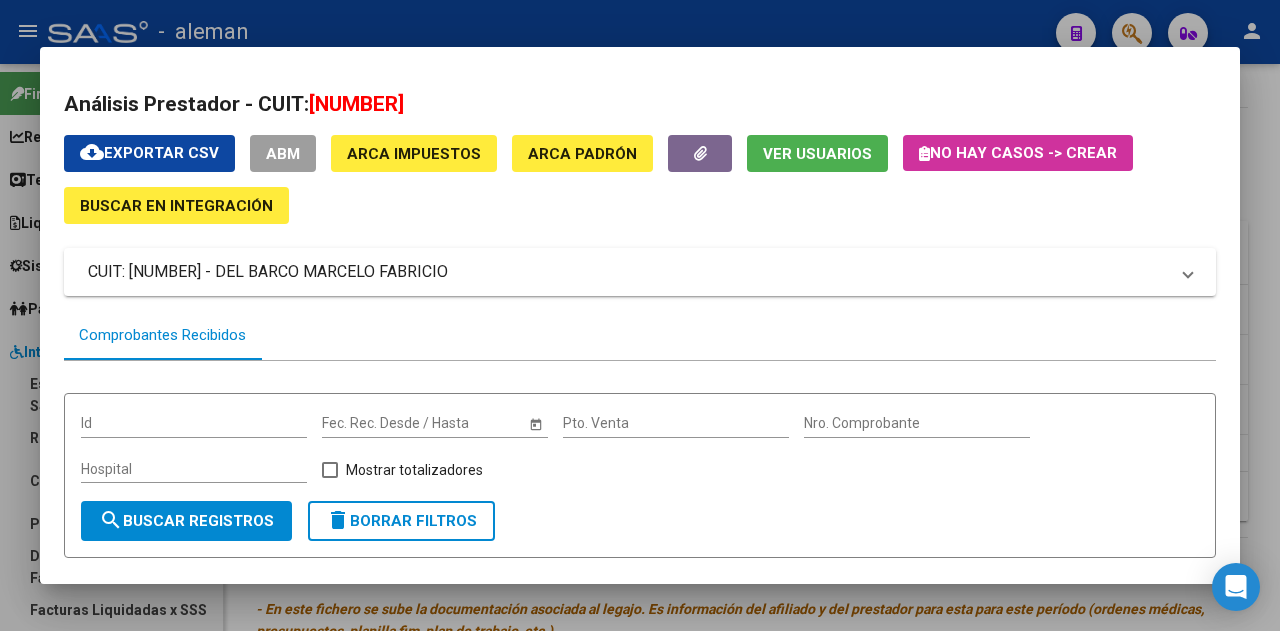 click on "[NUMBER]" at bounding box center (356, 104) 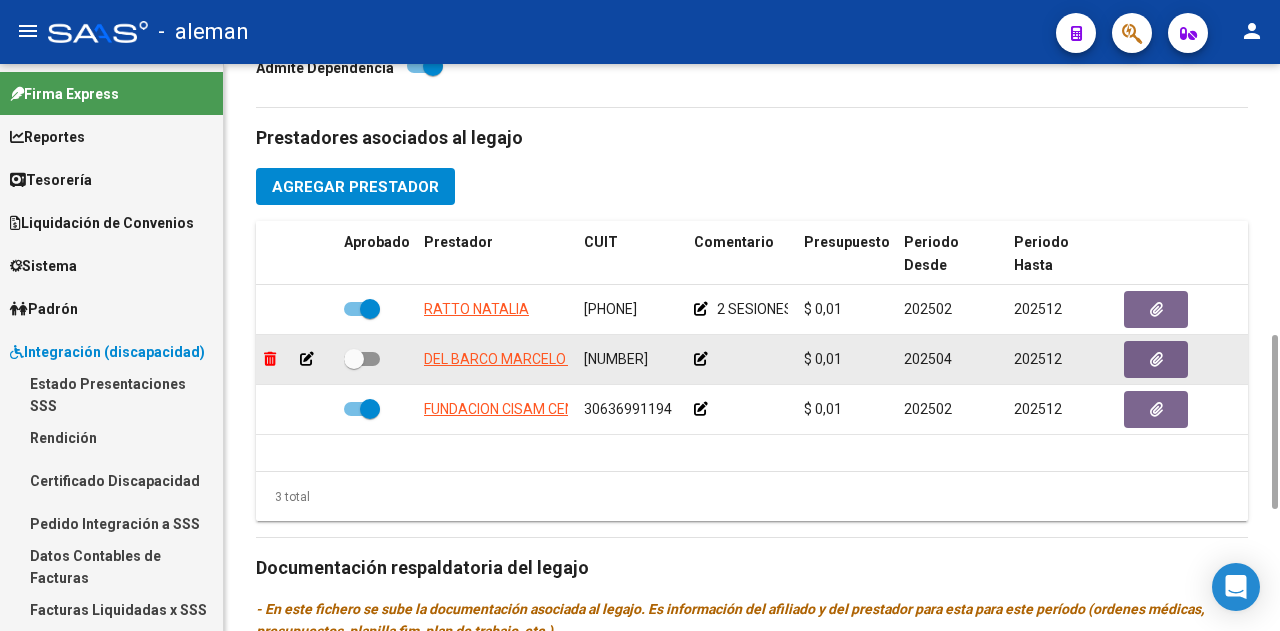 click 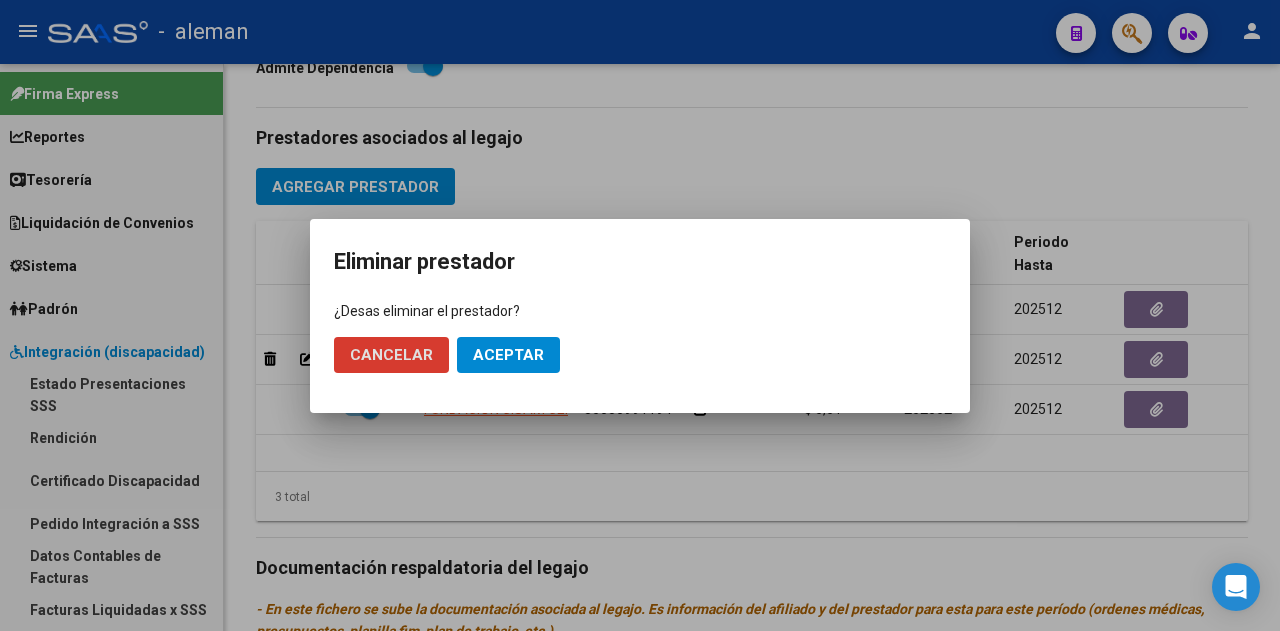 click on "Aceptar" 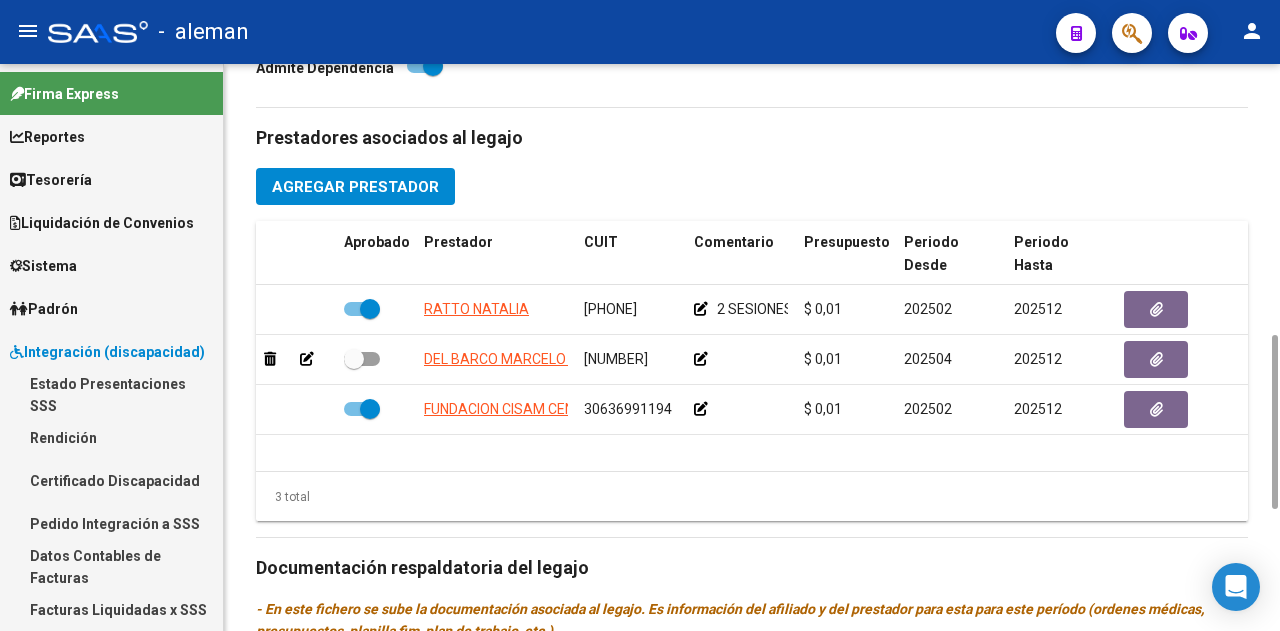 checkbox on "true" 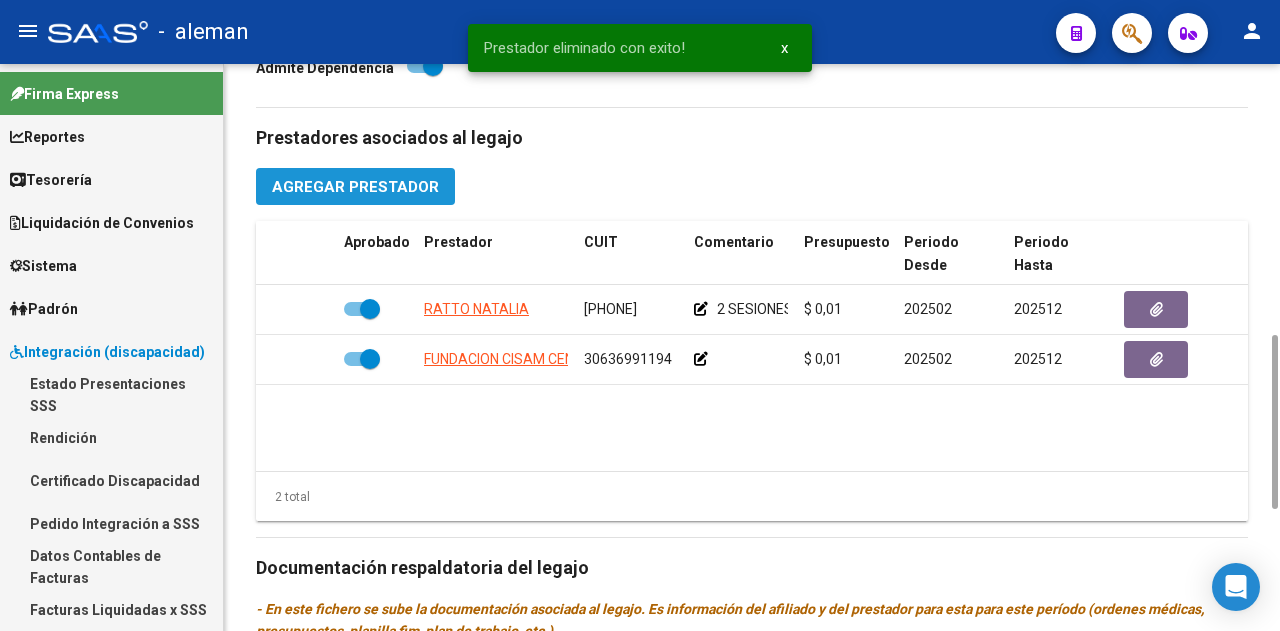 click on "Agregar Prestador" 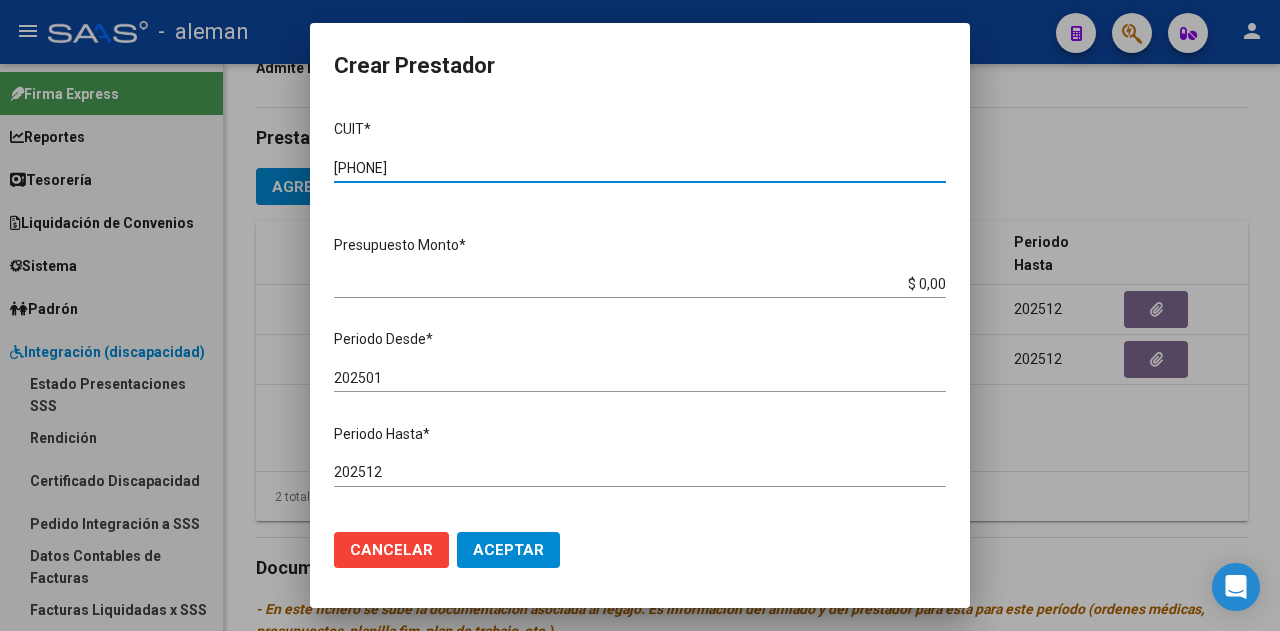 type on "[PHONE]" 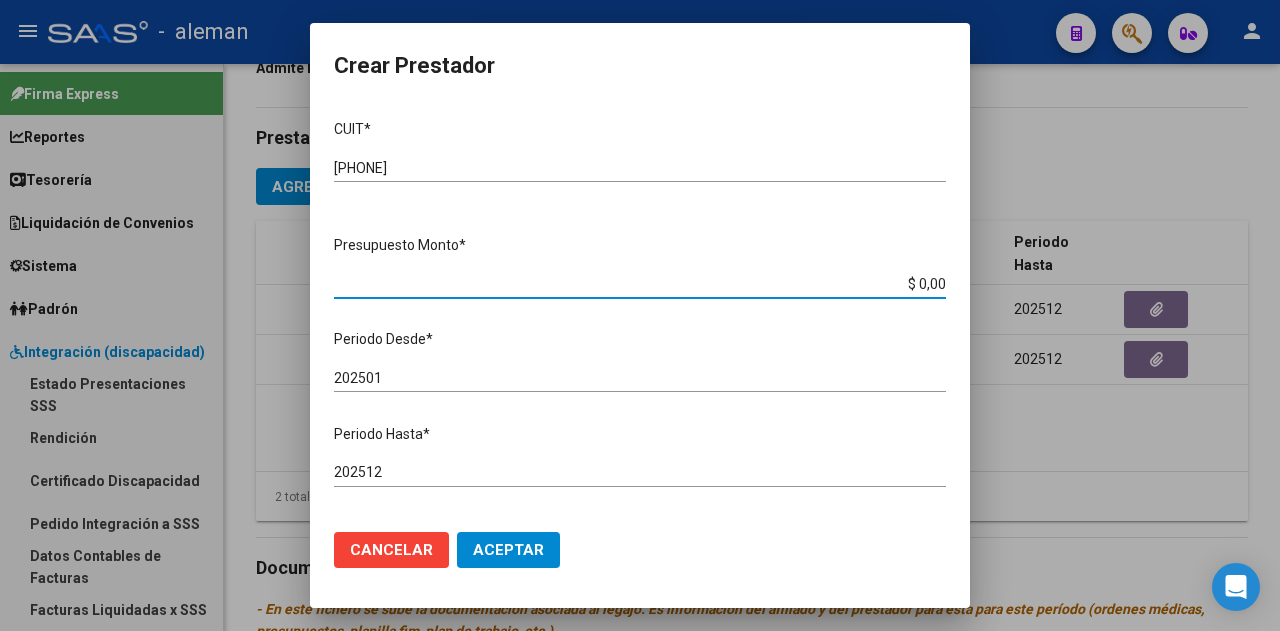 click on "$ 0,00" at bounding box center (640, 284) 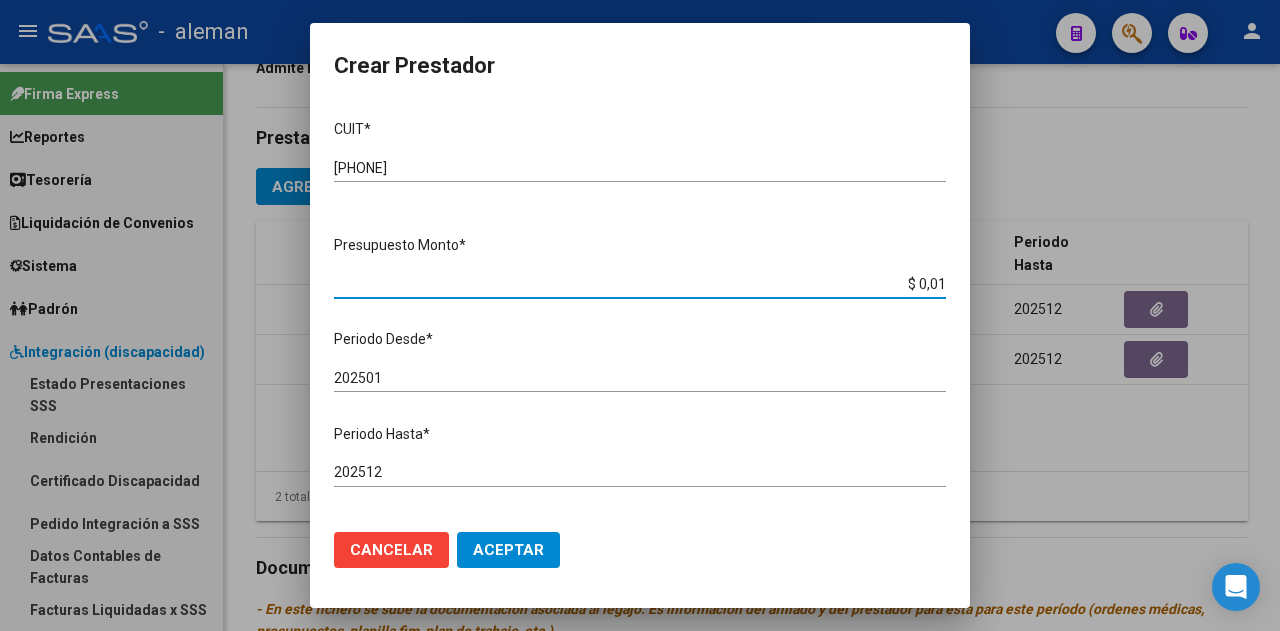 click on "202501" at bounding box center [640, 378] 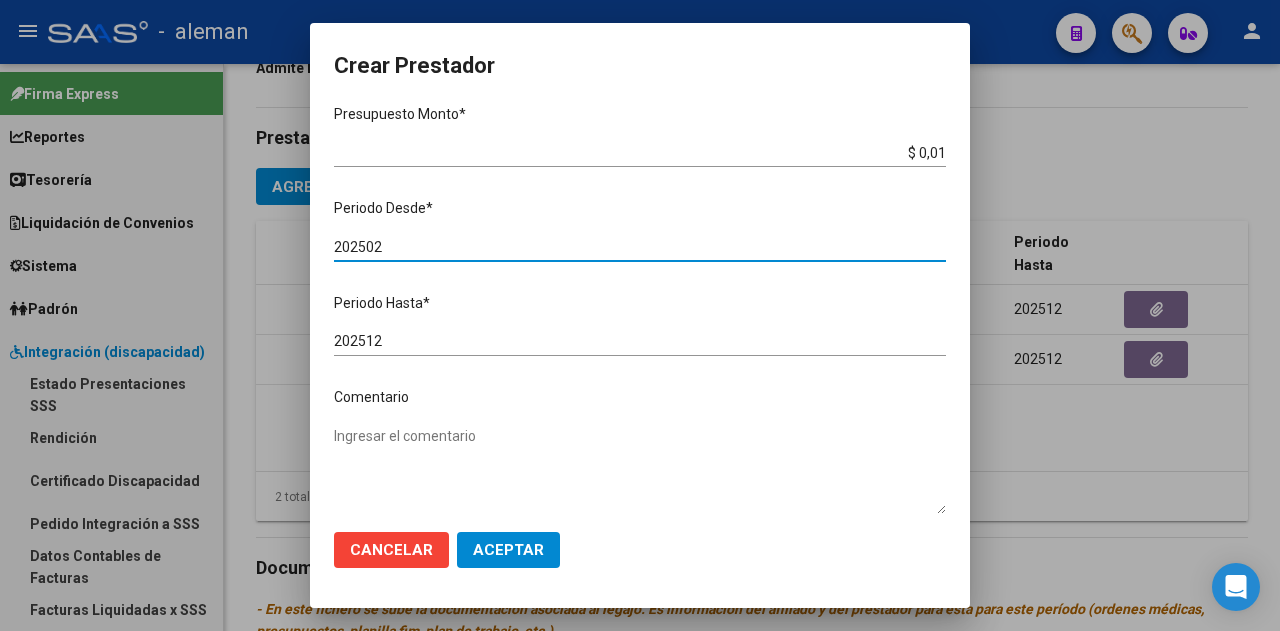 scroll, scrollTop: 230, scrollLeft: 0, axis: vertical 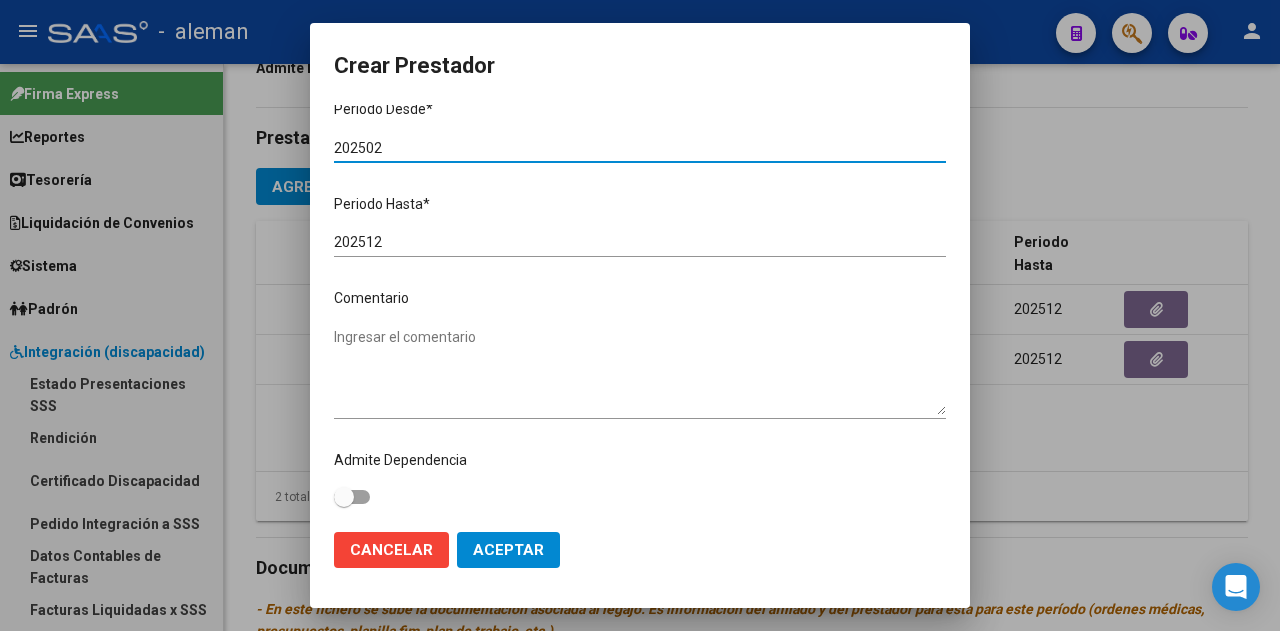 type on "202502" 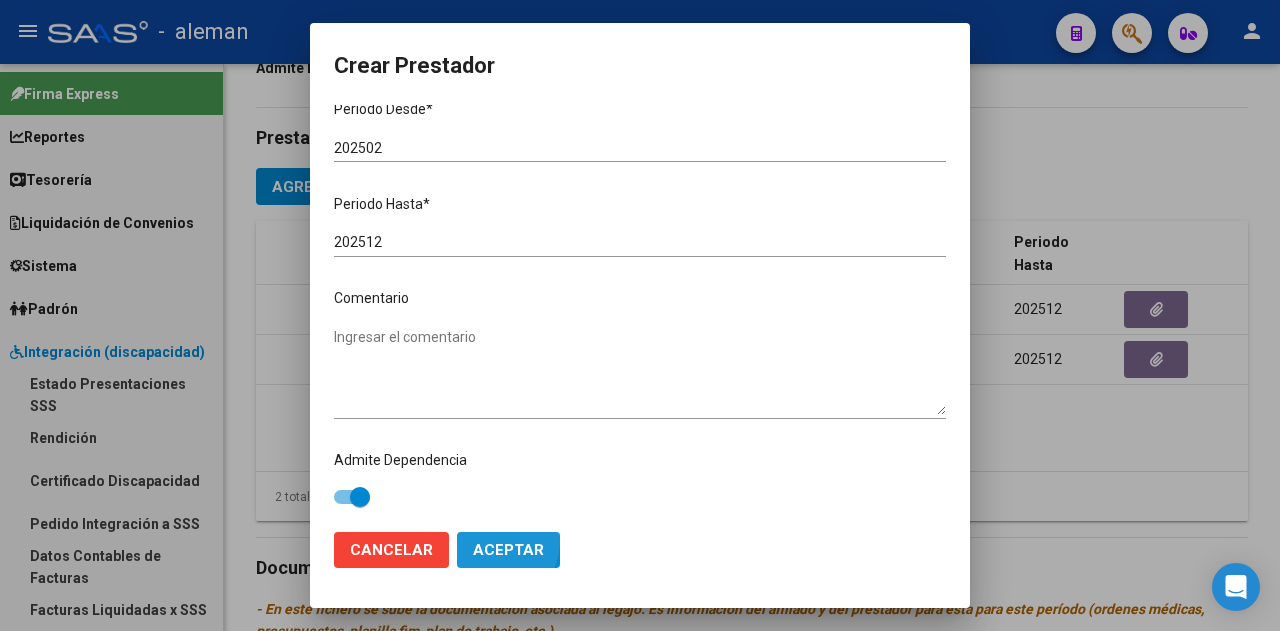 click on "Aceptar" 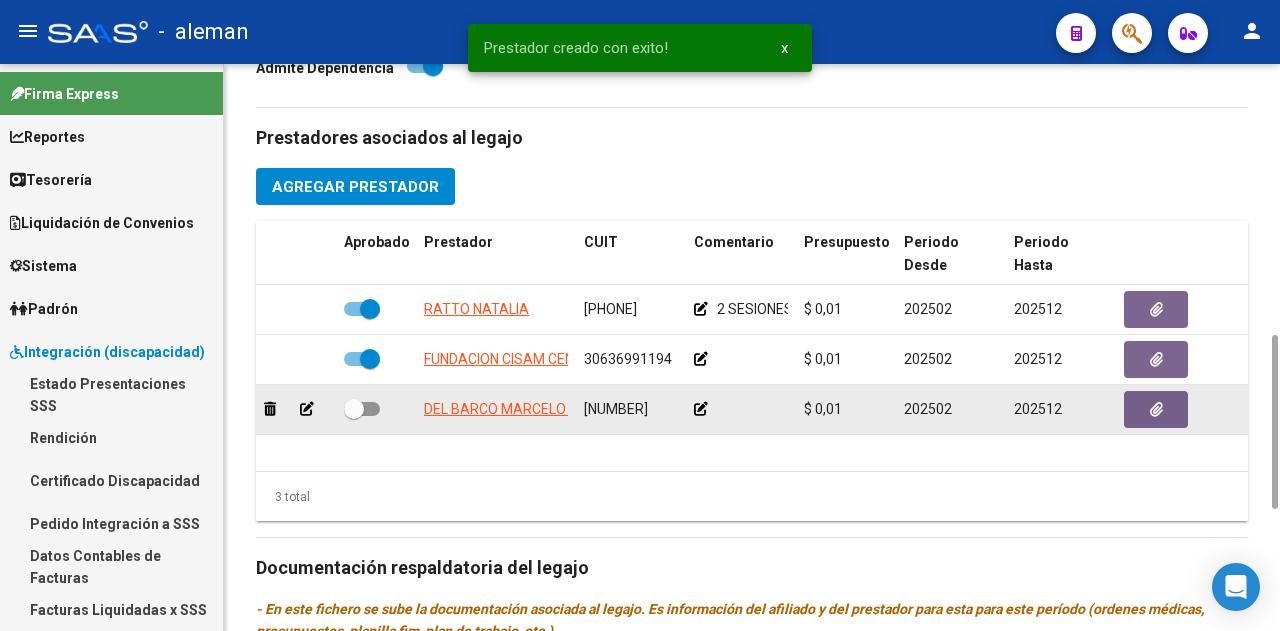 click 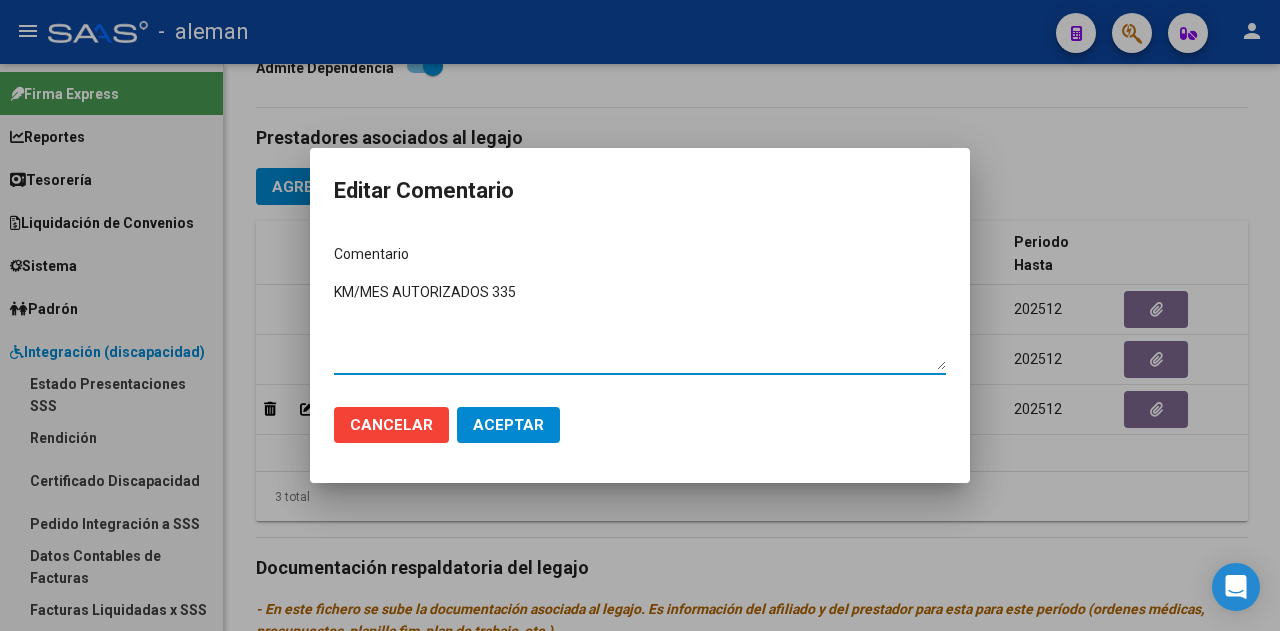 type on "KM/MES AUTORIZADOS 335" 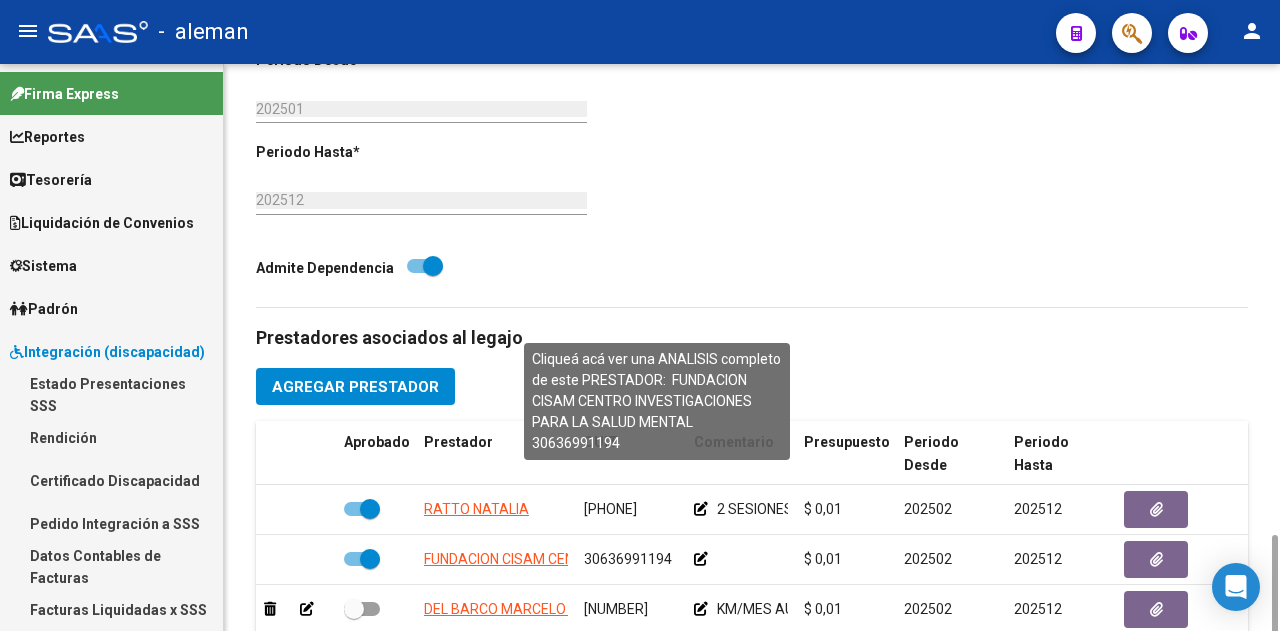 scroll, scrollTop: 884, scrollLeft: 0, axis: vertical 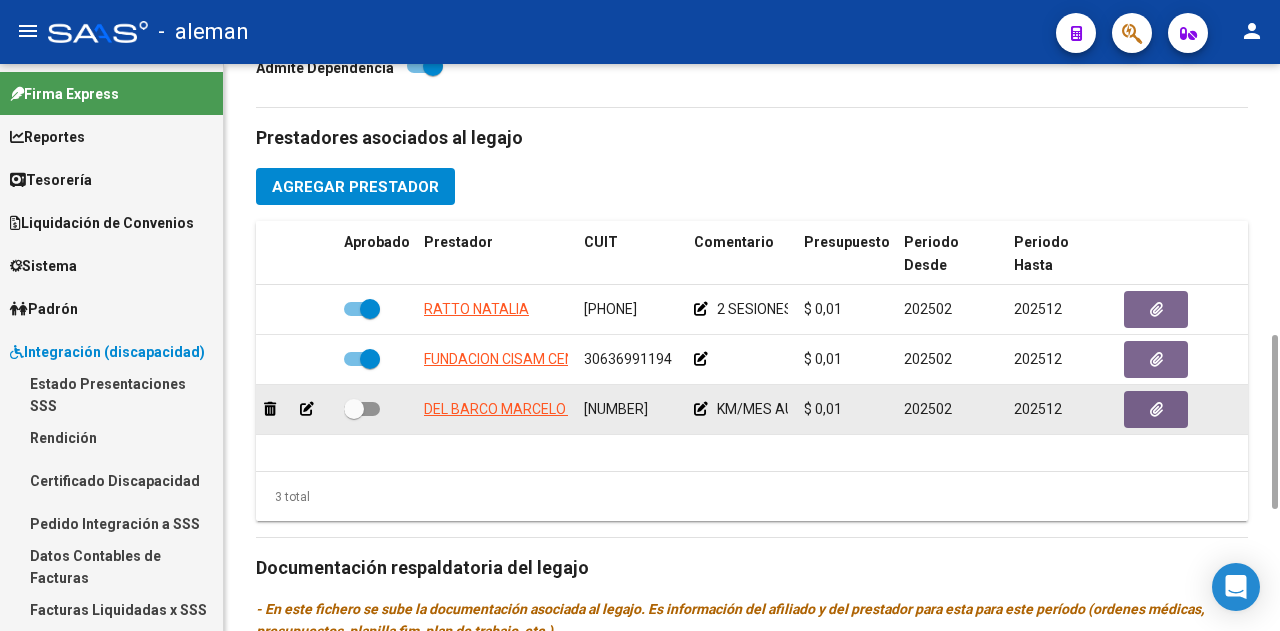 click 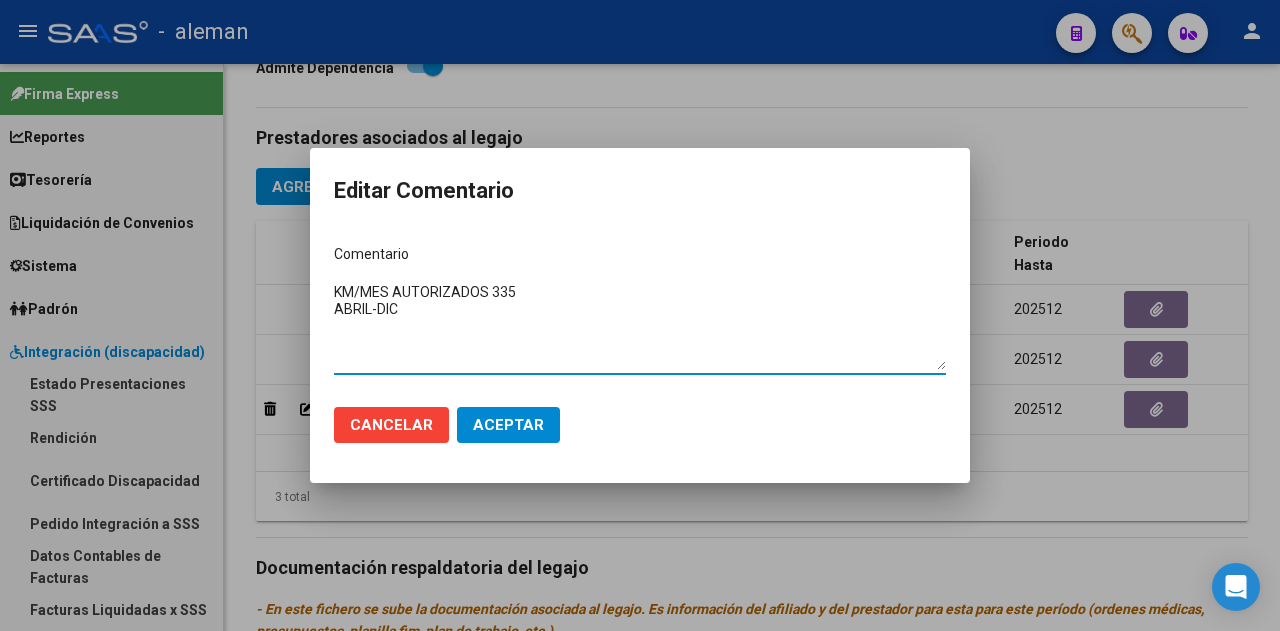 type on "KM/MES AUTORIZADOS 335
ABRIL-DIC" 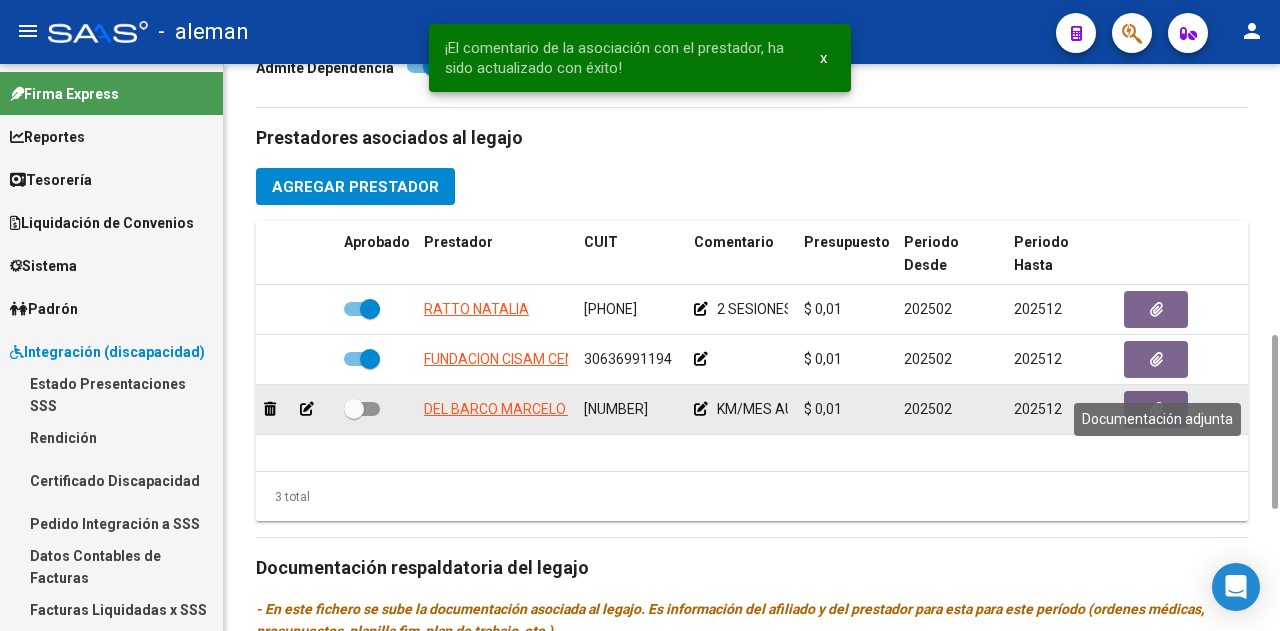 click 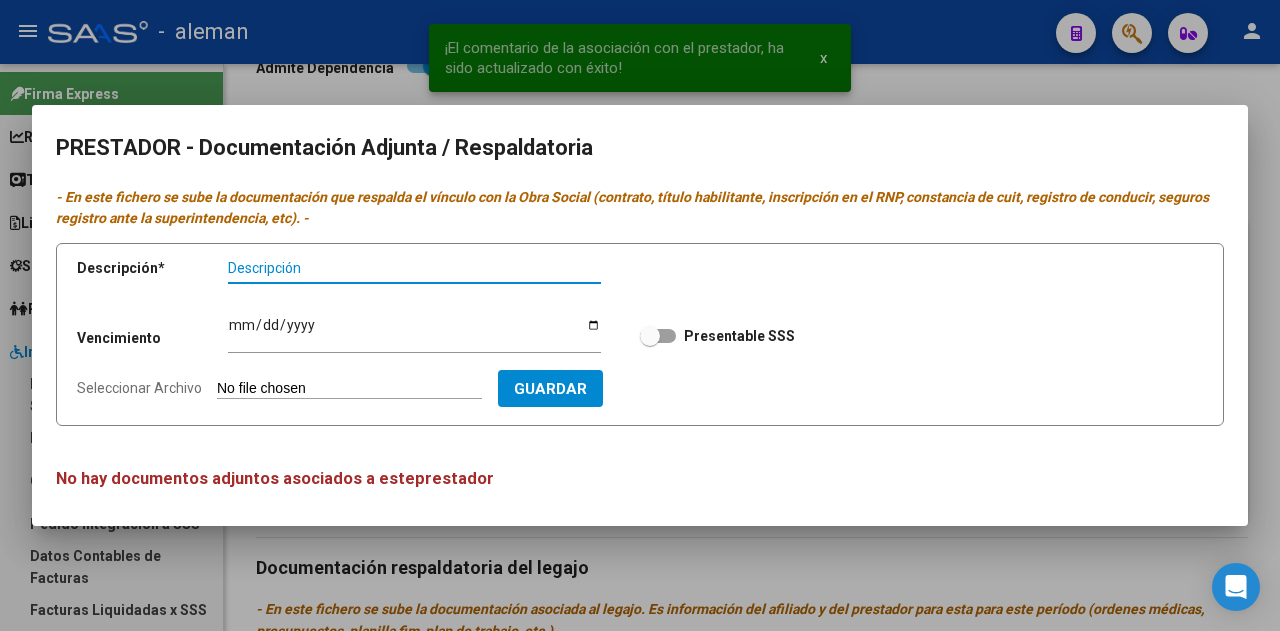 click at bounding box center [658, 336] 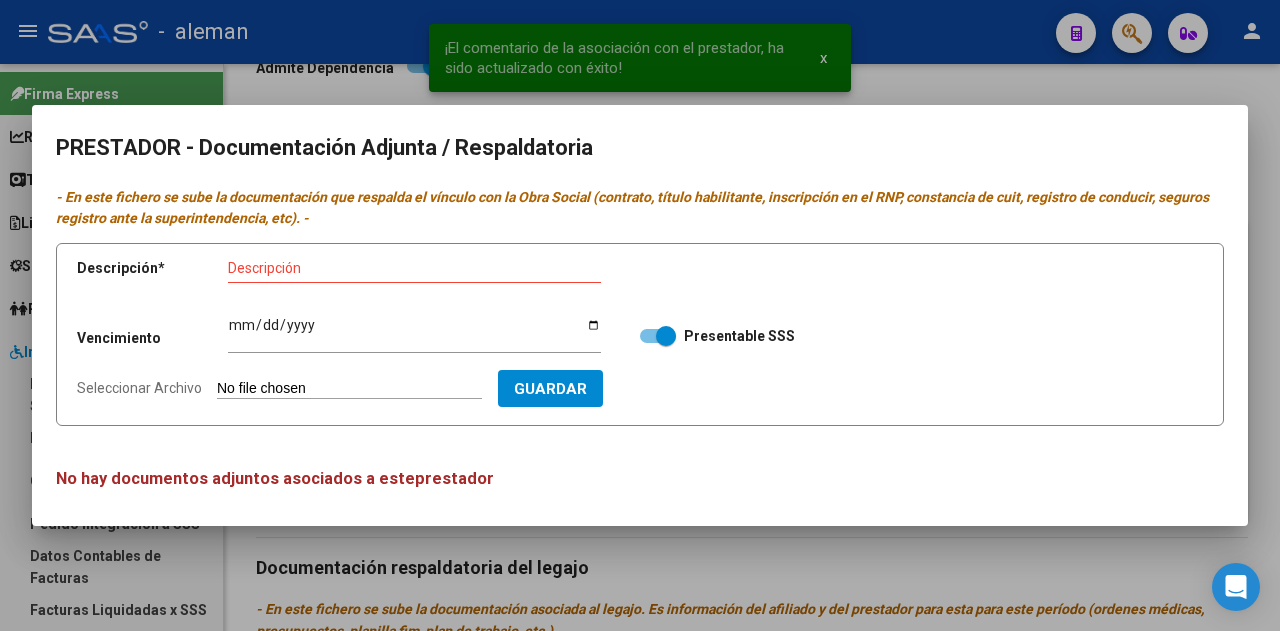 click at bounding box center (640, 315) 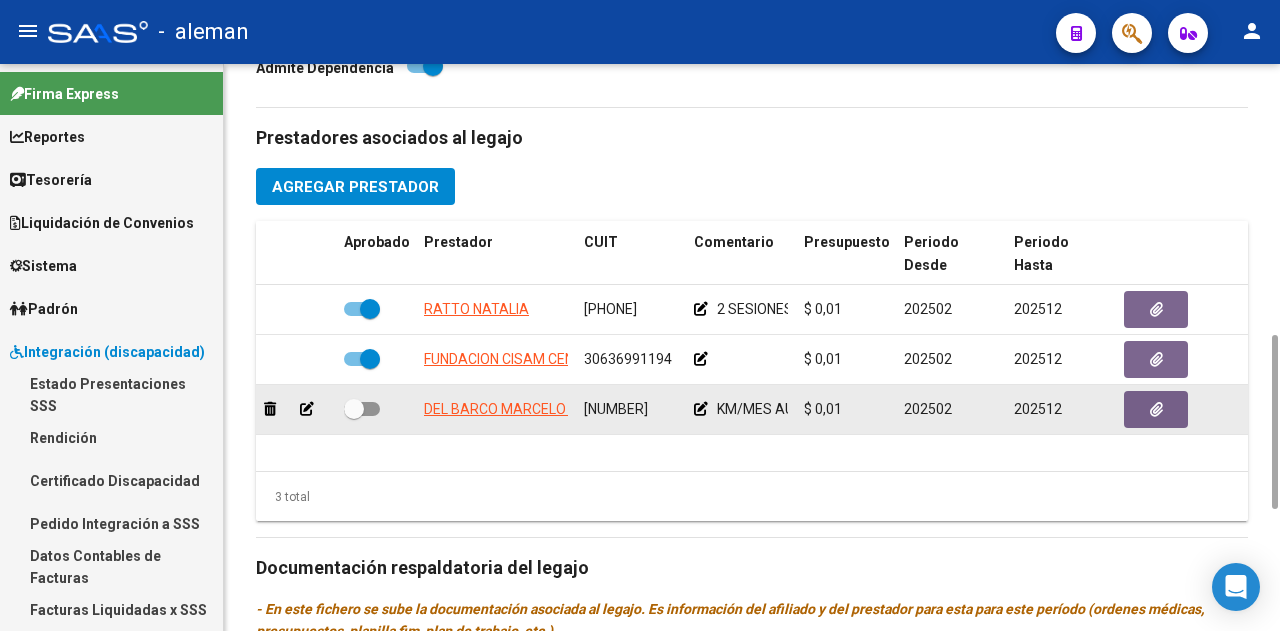 click at bounding box center [362, 409] 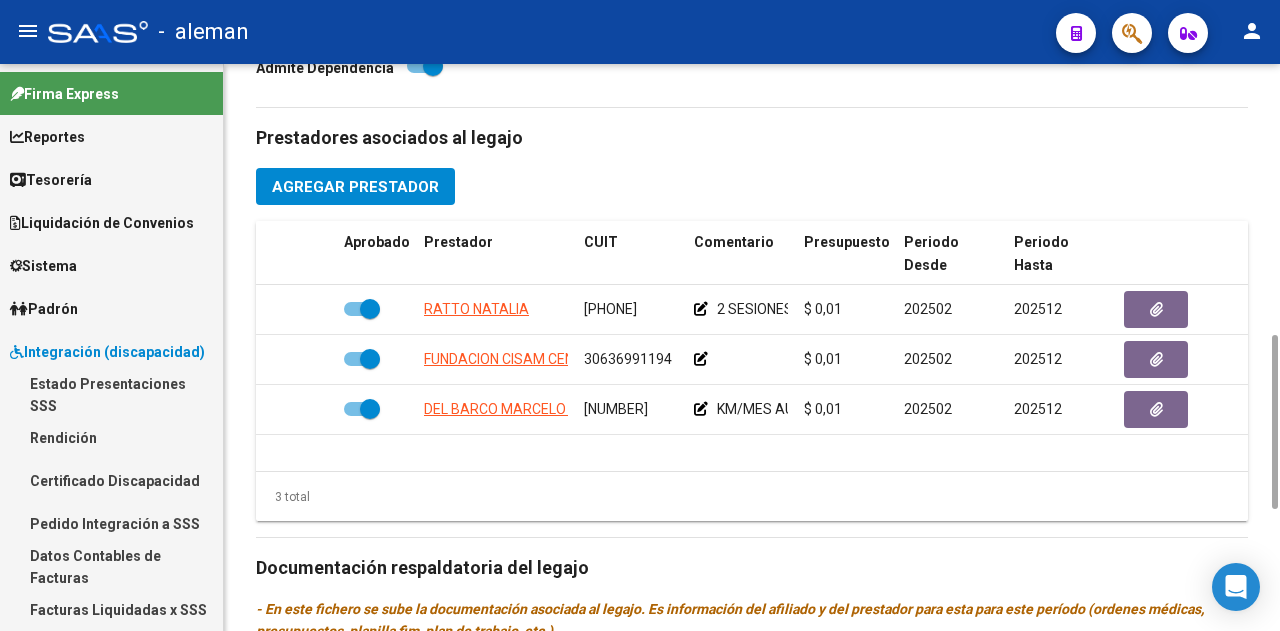 scroll, scrollTop: 1284, scrollLeft: 0, axis: vertical 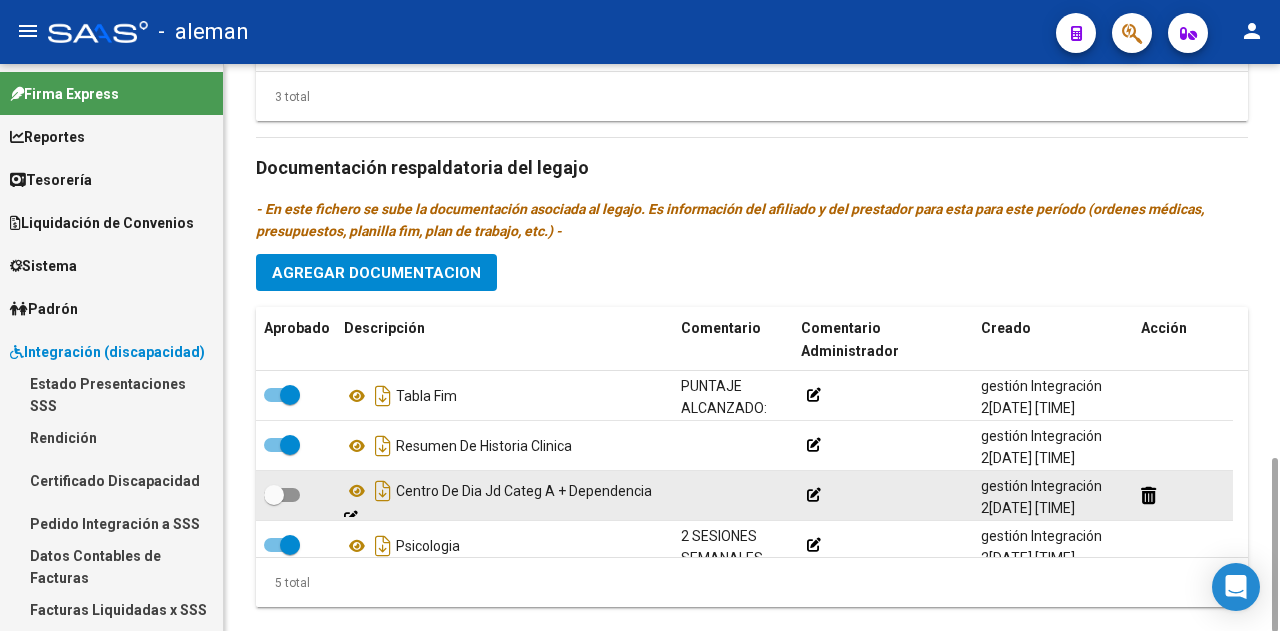 click at bounding box center [282, 495] 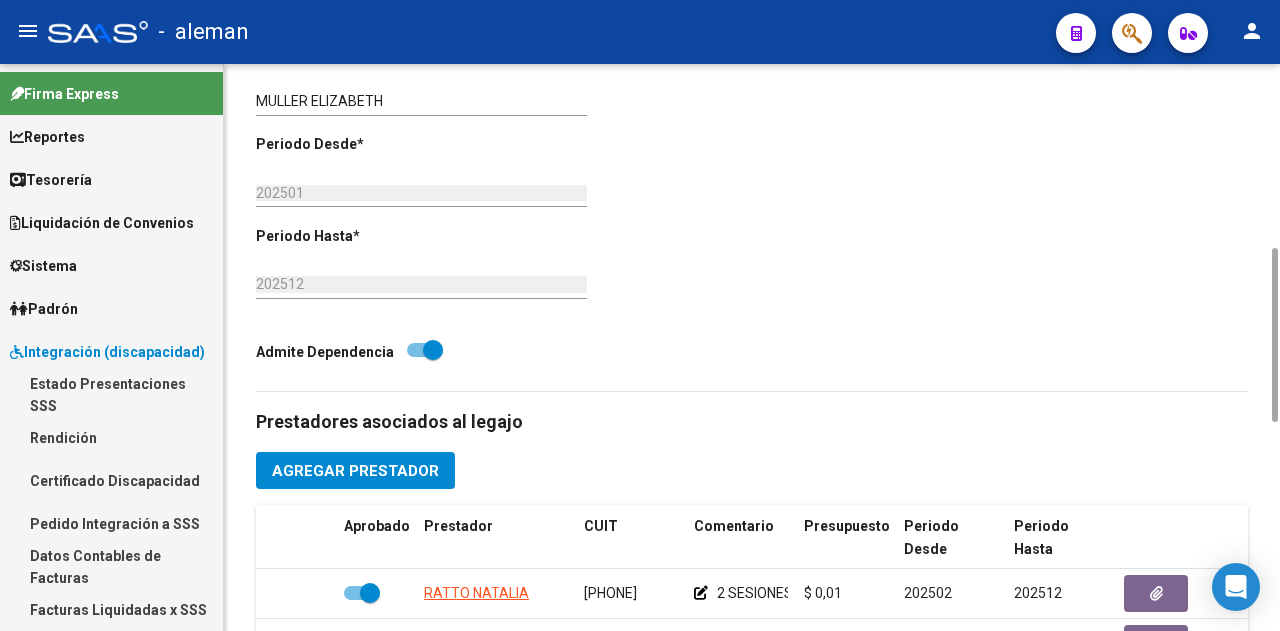 scroll, scrollTop: 200, scrollLeft: 0, axis: vertical 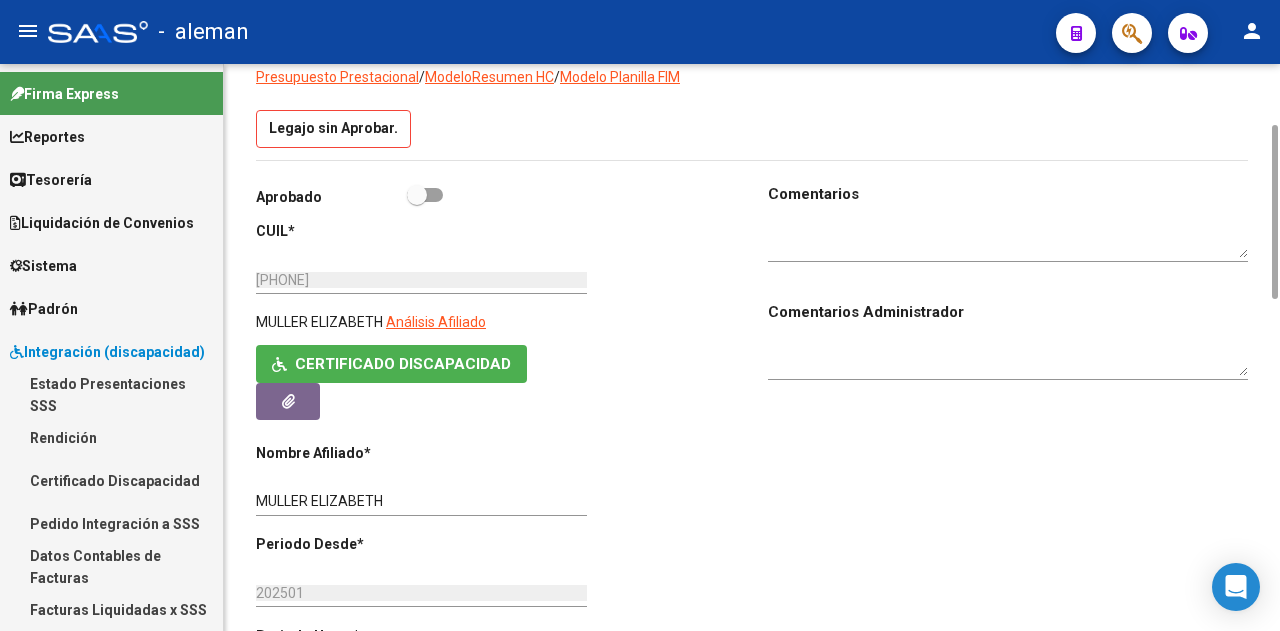 click at bounding box center (425, 195) 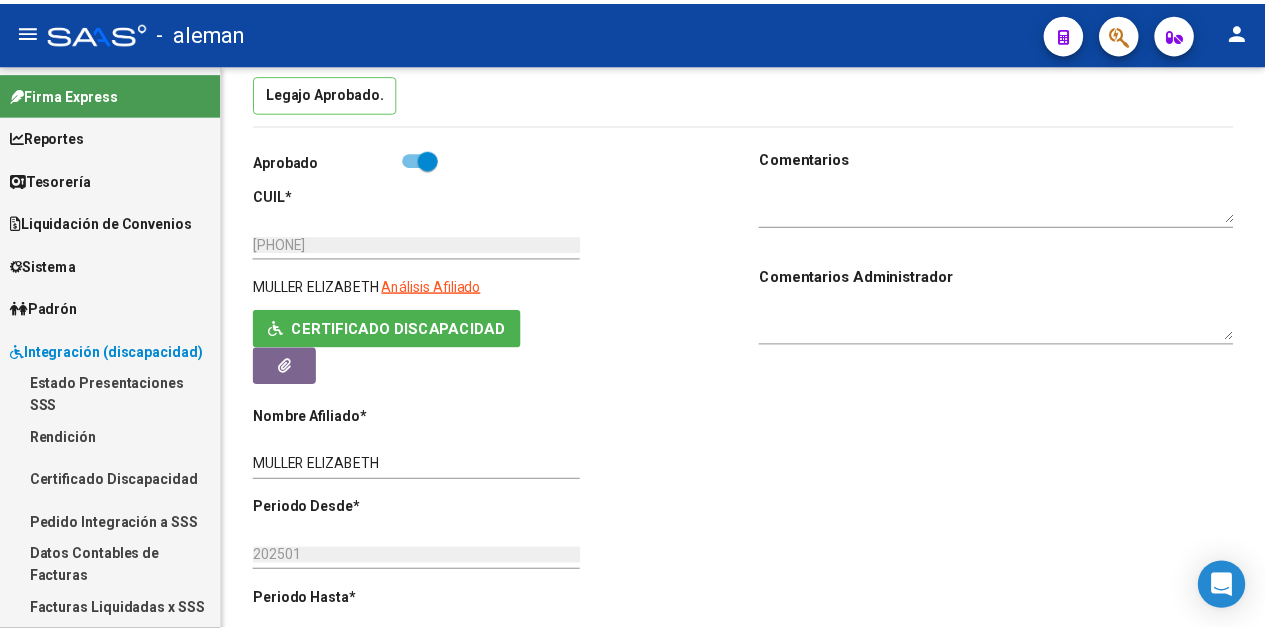 scroll, scrollTop: 0, scrollLeft: 0, axis: both 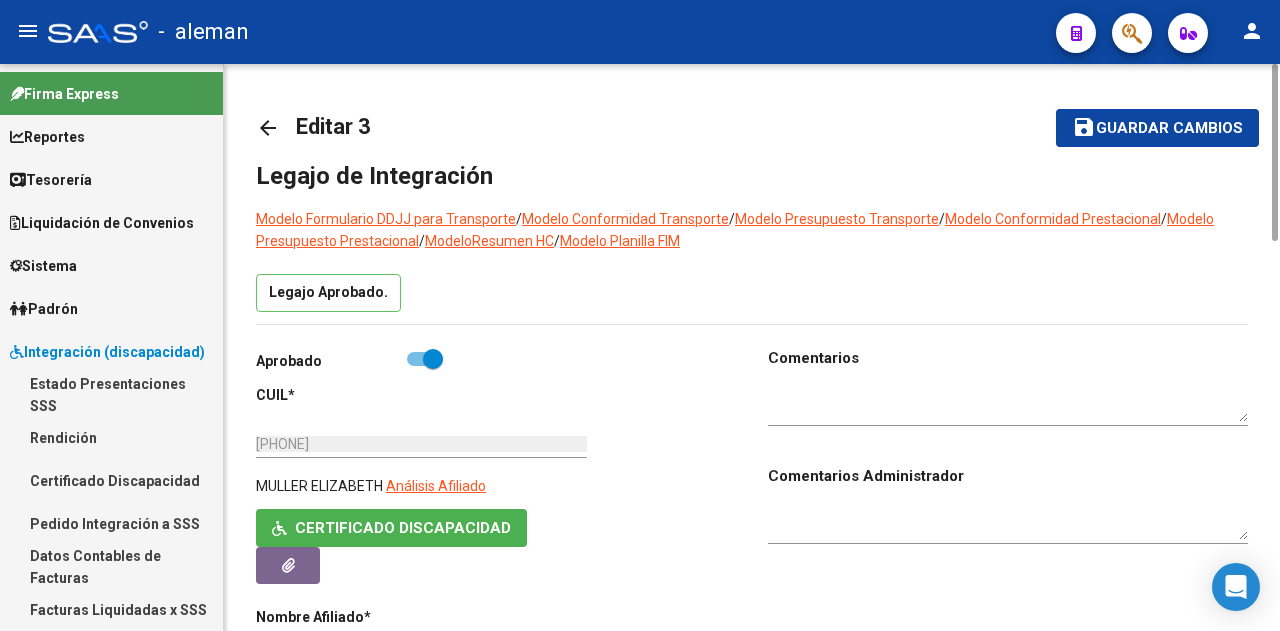 click on "save Guardar cambios" 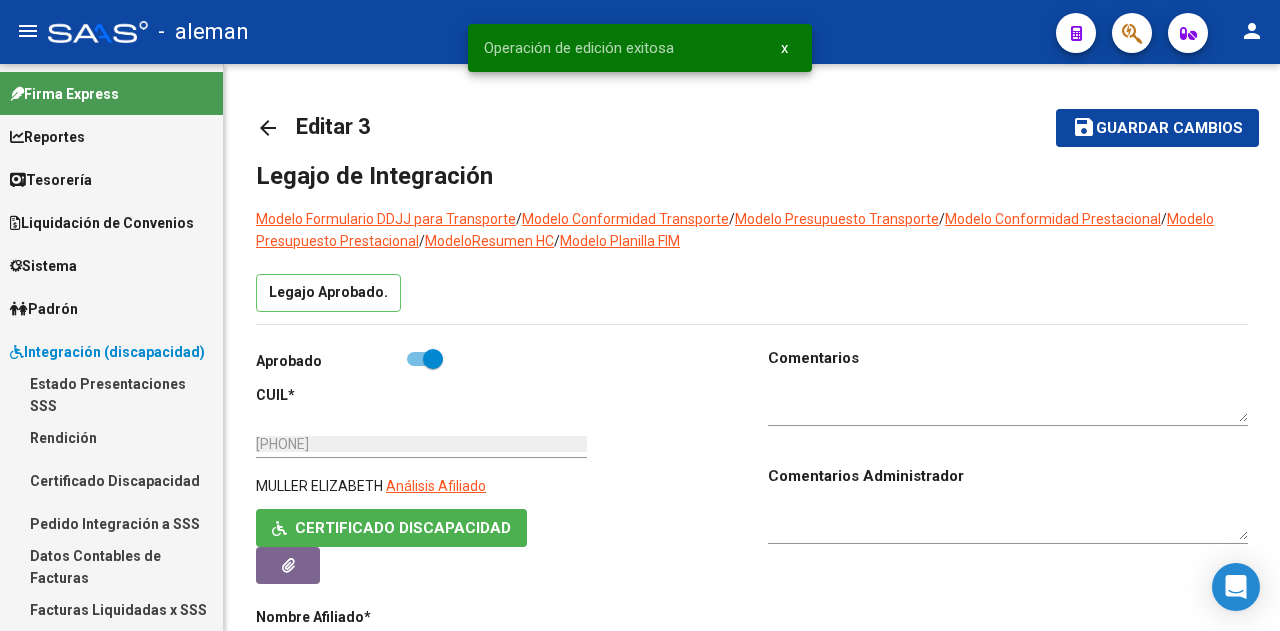 click on "person" 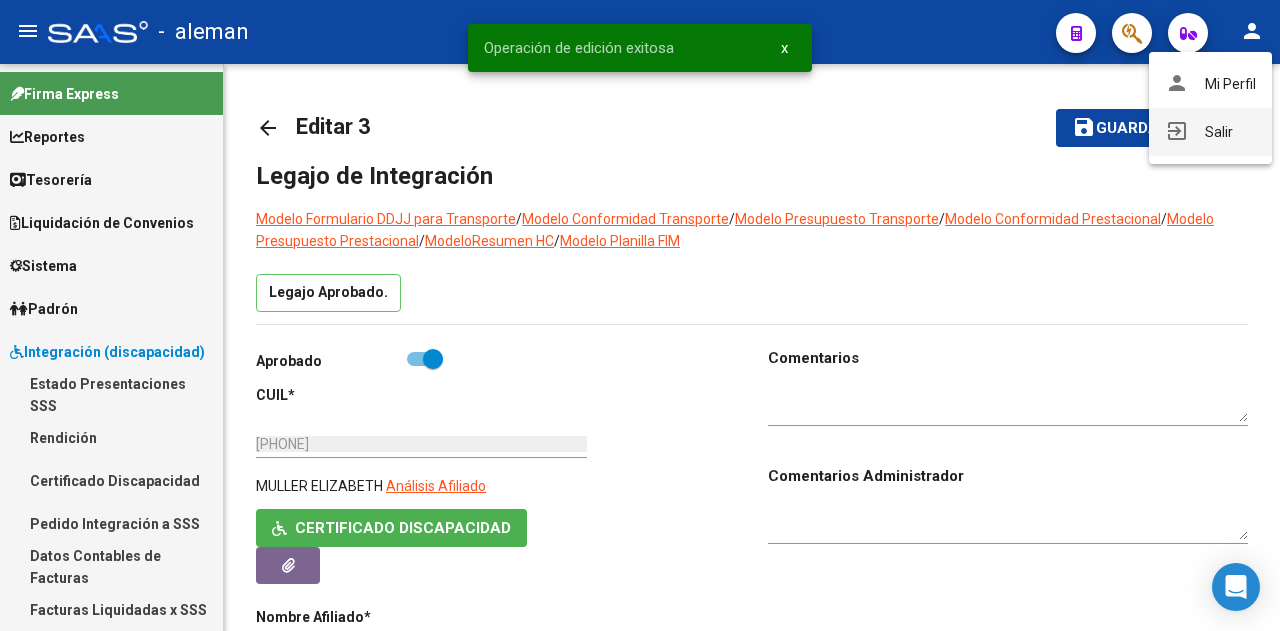 click on "exit_to_app  Salir" at bounding box center [1210, 132] 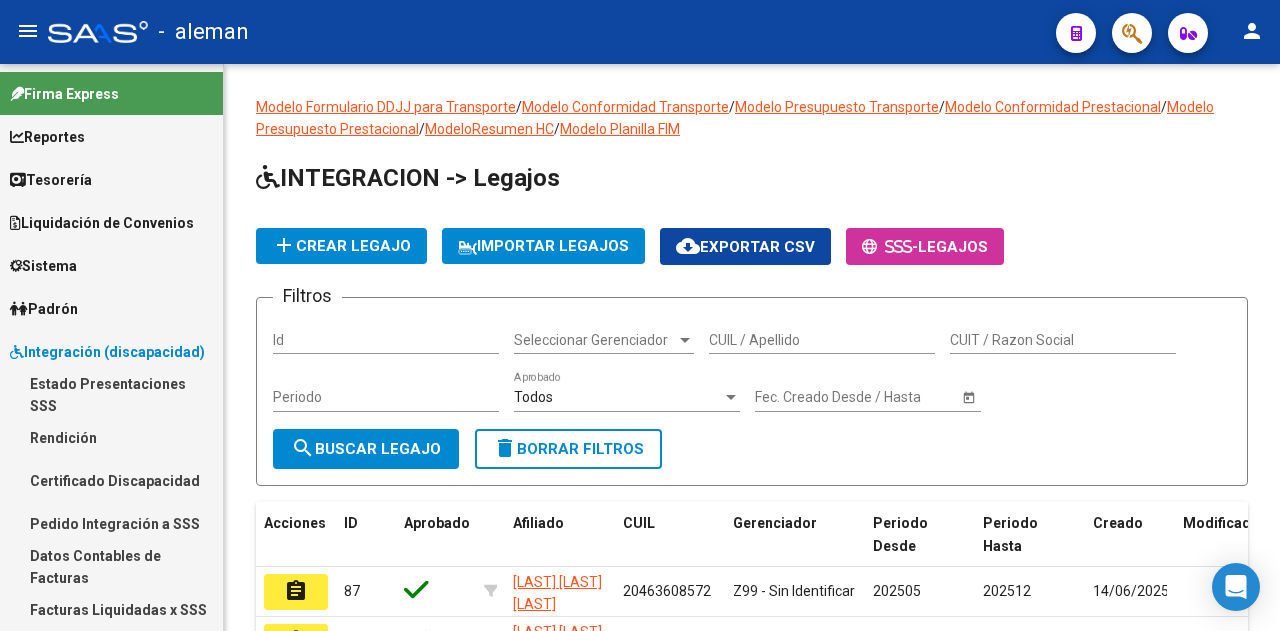 scroll, scrollTop: 0, scrollLeft: 0, axis: both 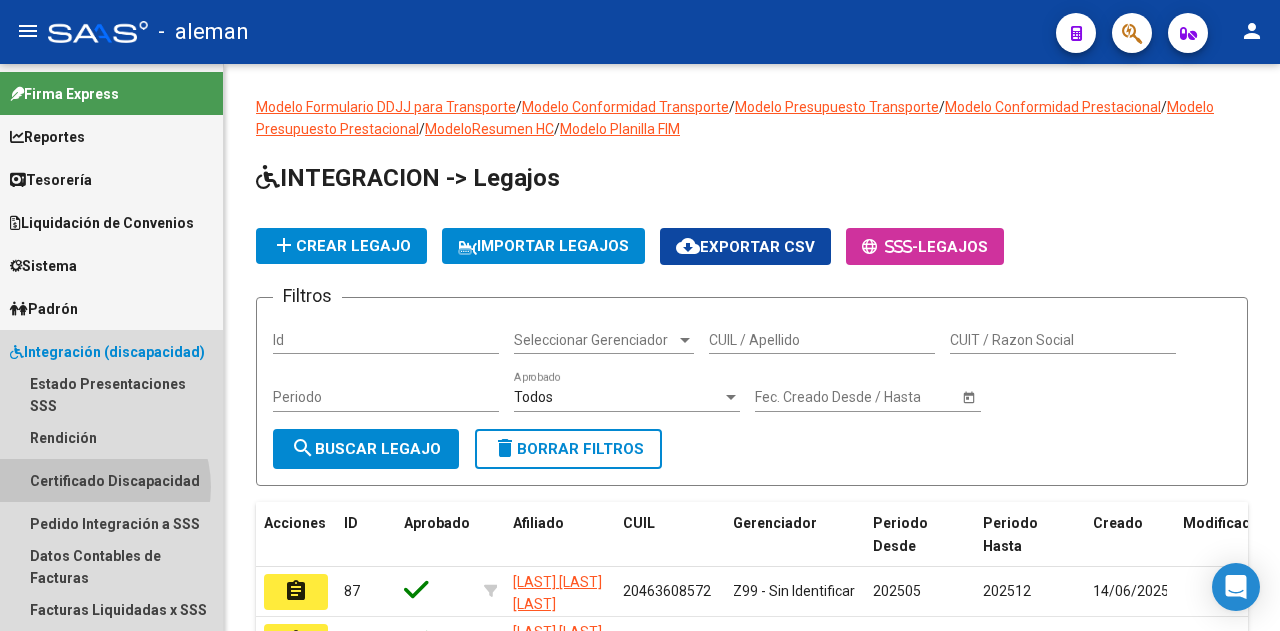 click on "Certificado Discapacidad" at bounding box center (111, 480) 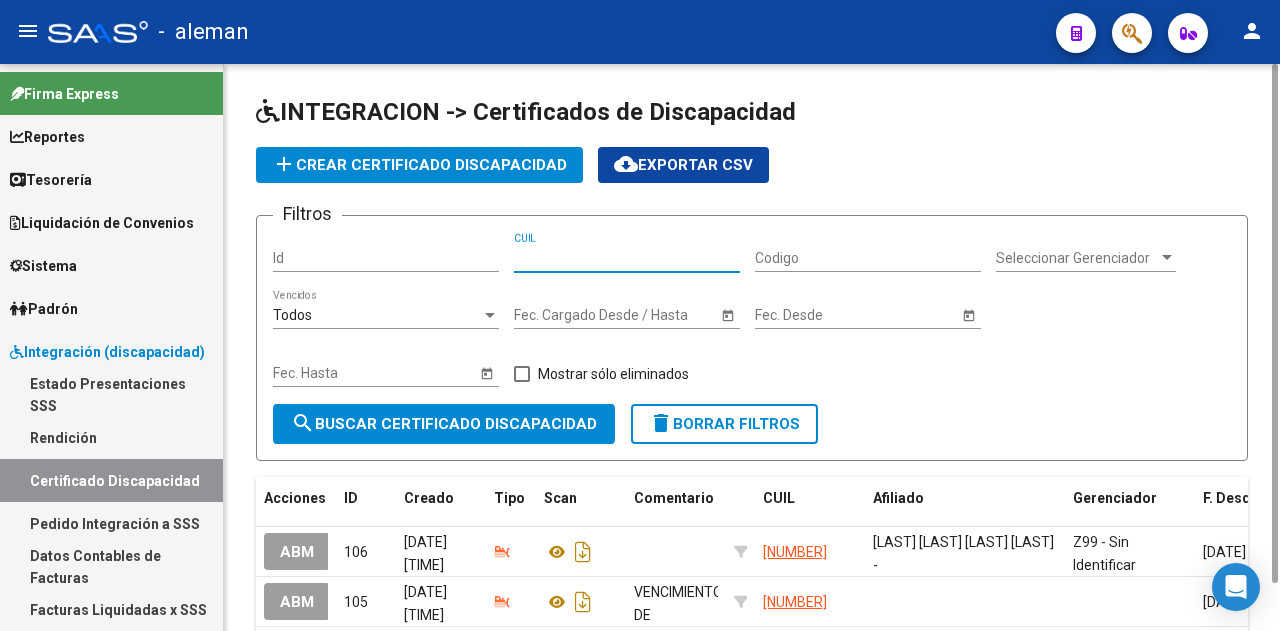paste on "20-54632136-4" 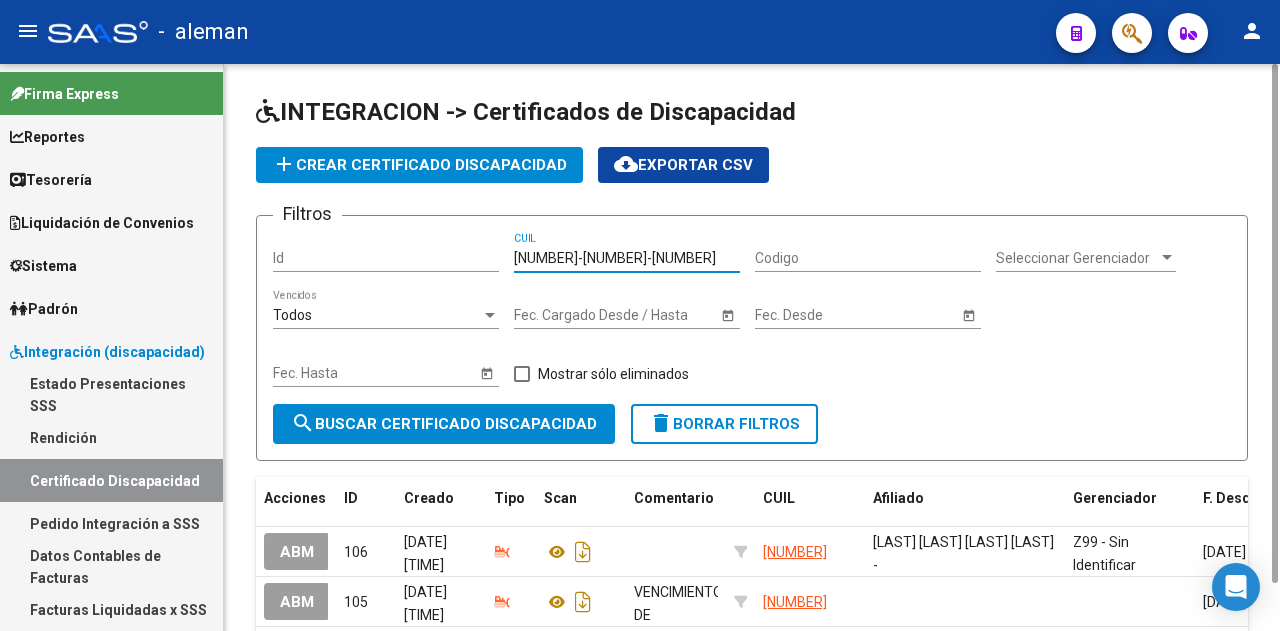 type on "20-54632136-4" 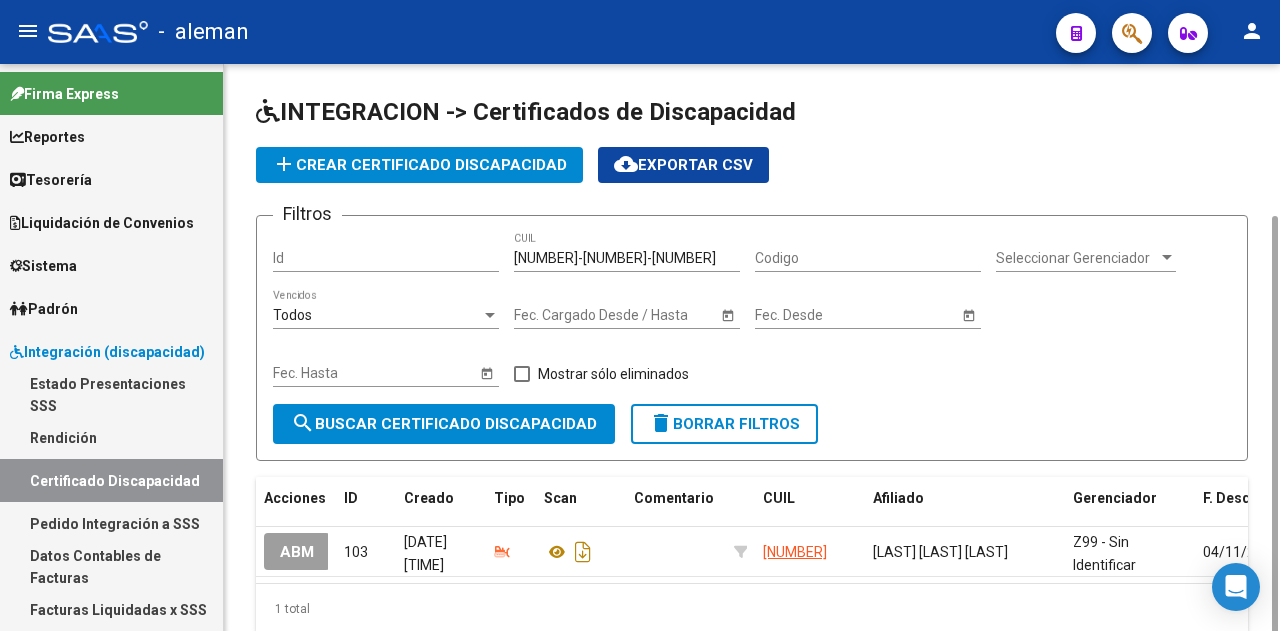 scroll, scrollTop: 81, scrollLeft: 0, axis: vertical 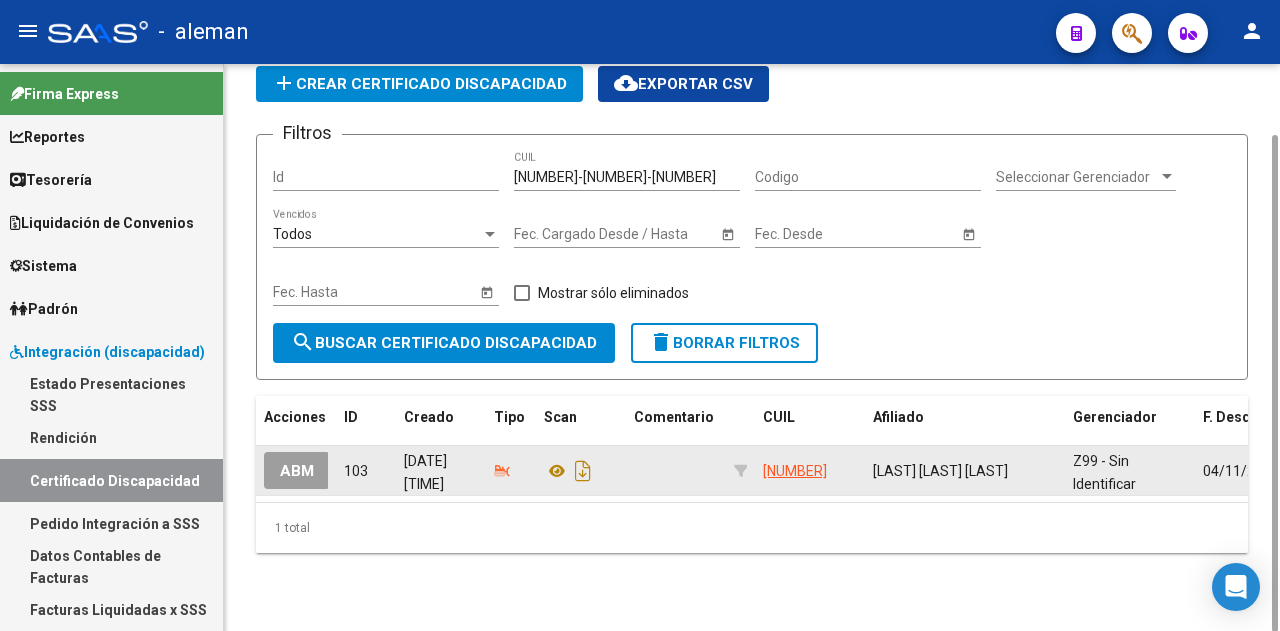 click on "ABM" 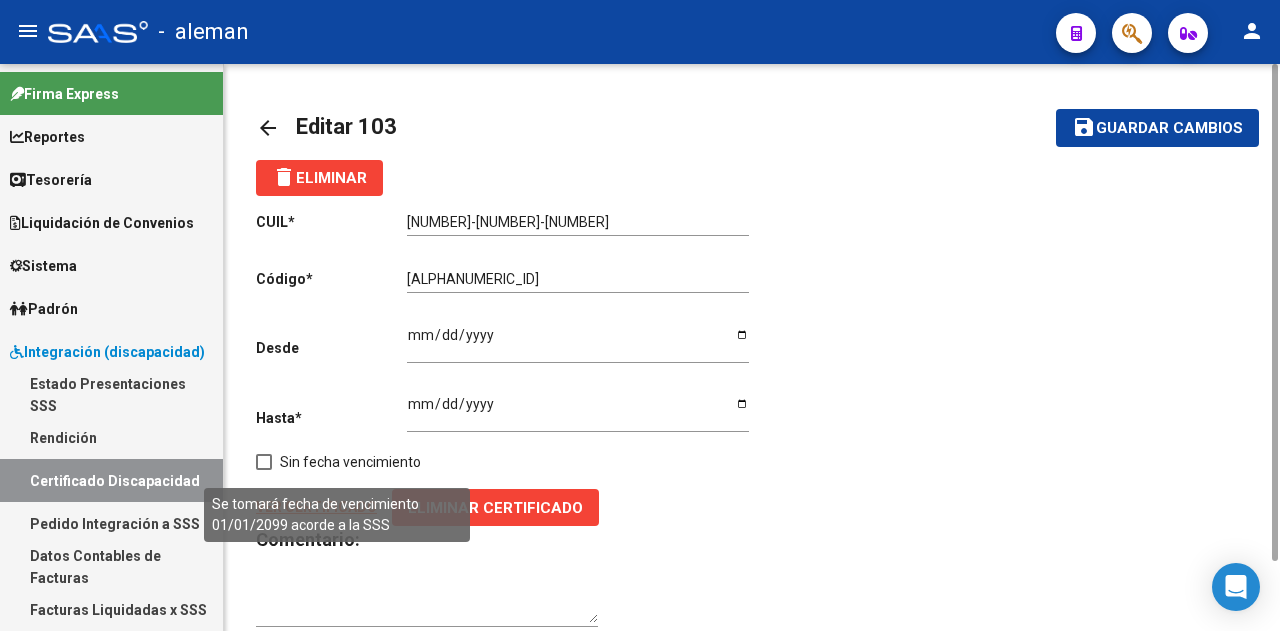 scroll, scrollTop: 60, scrollLeft: 0, axis: vertical 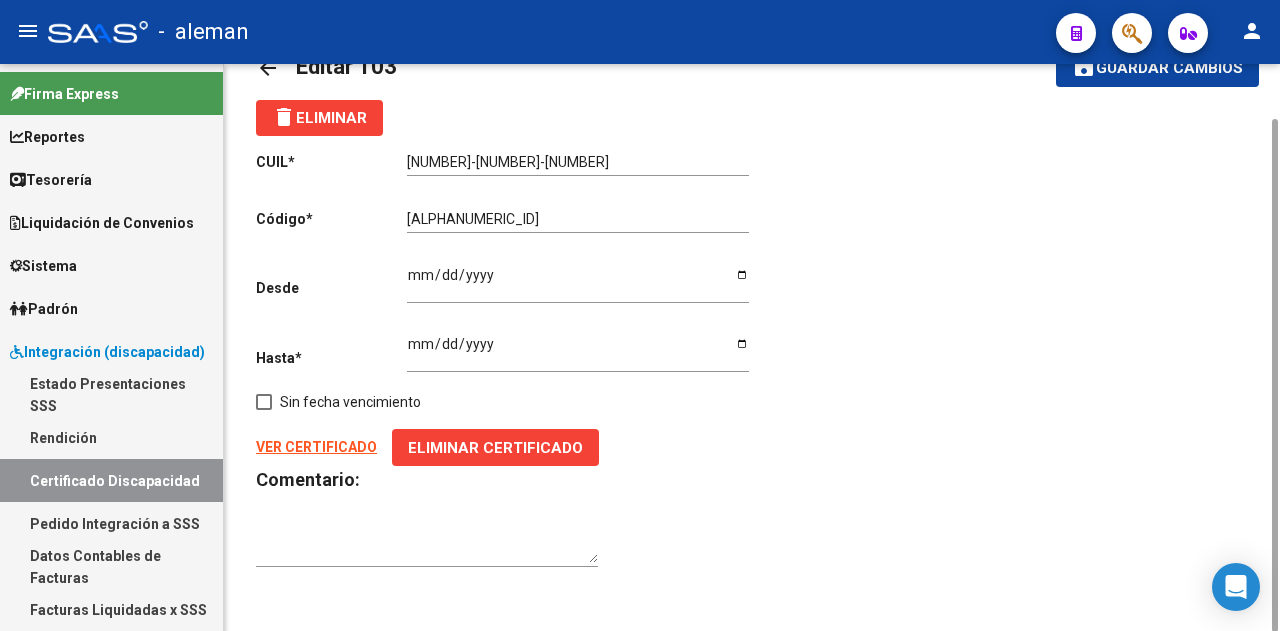 click on "VER CERTIFICADO" 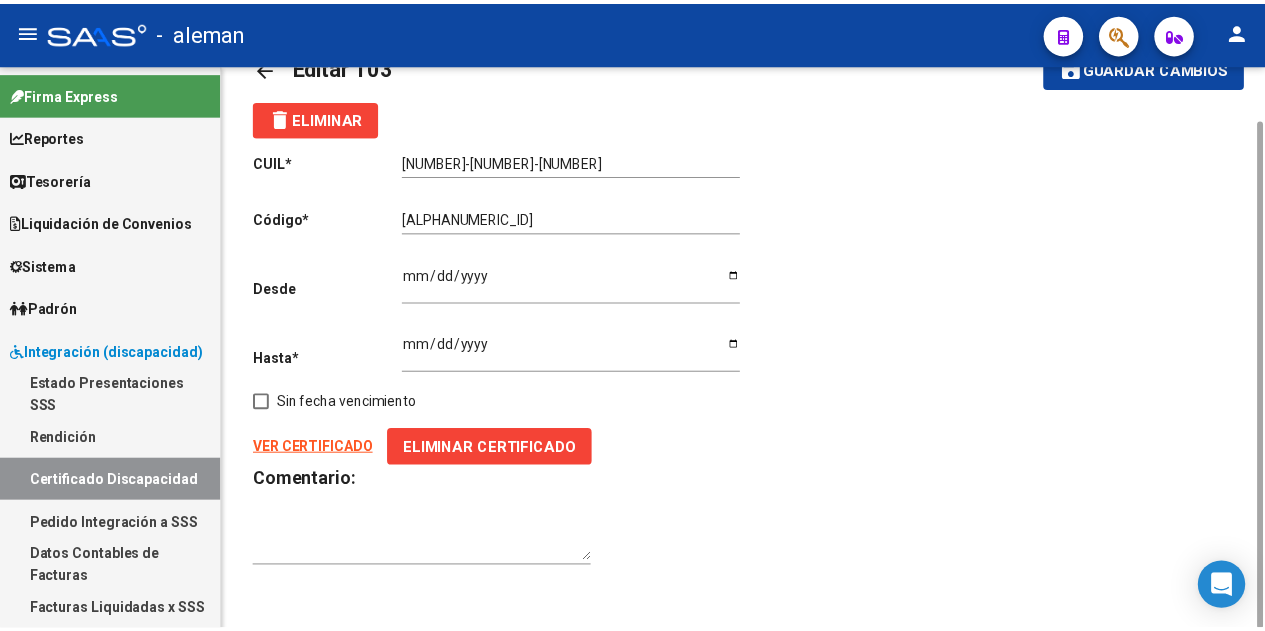 scroll, scrollTop: 0, scrollLeft: 0, axis: both 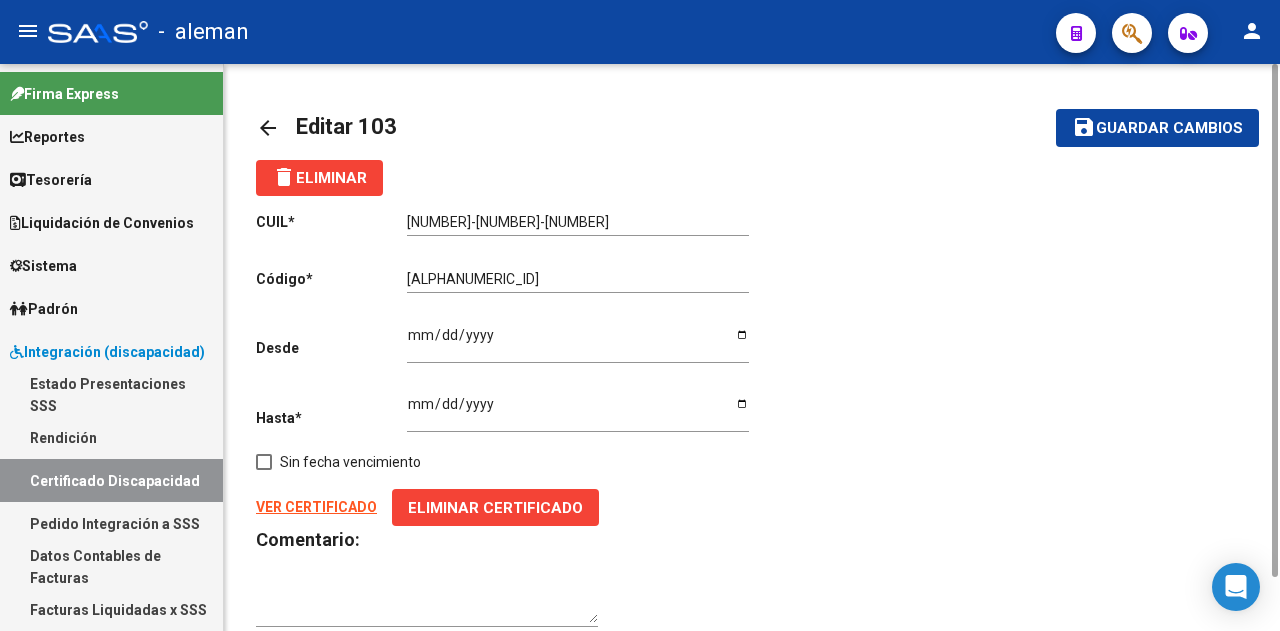 click on "Guardar cambios" 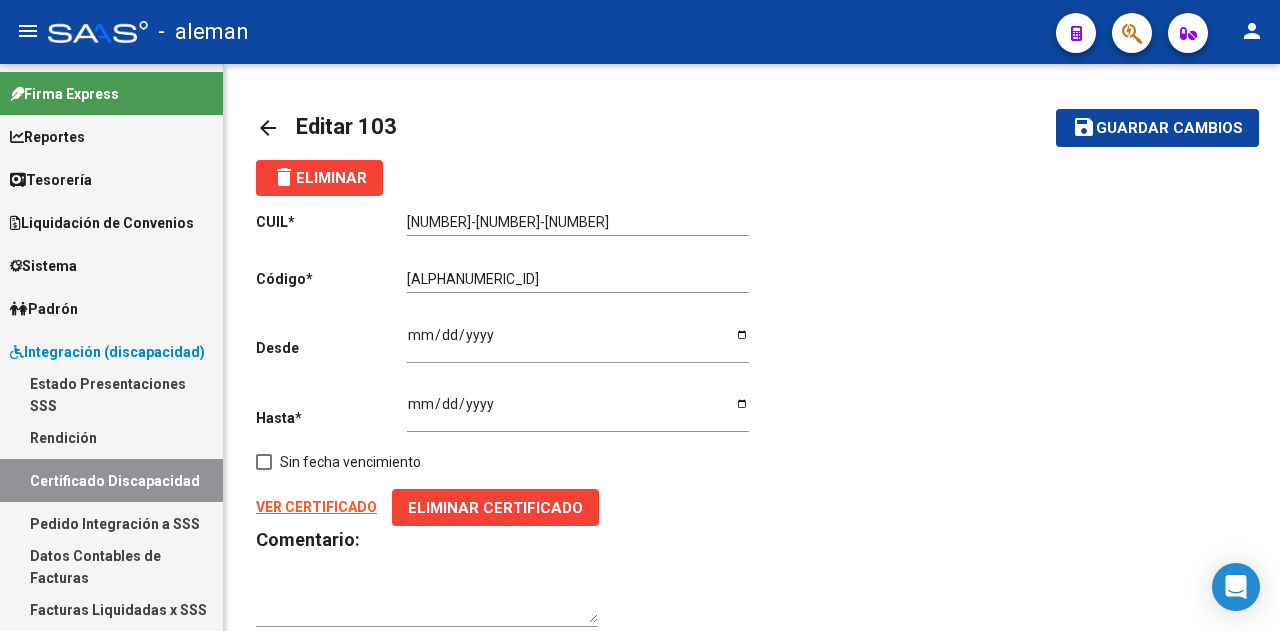 click on "person" 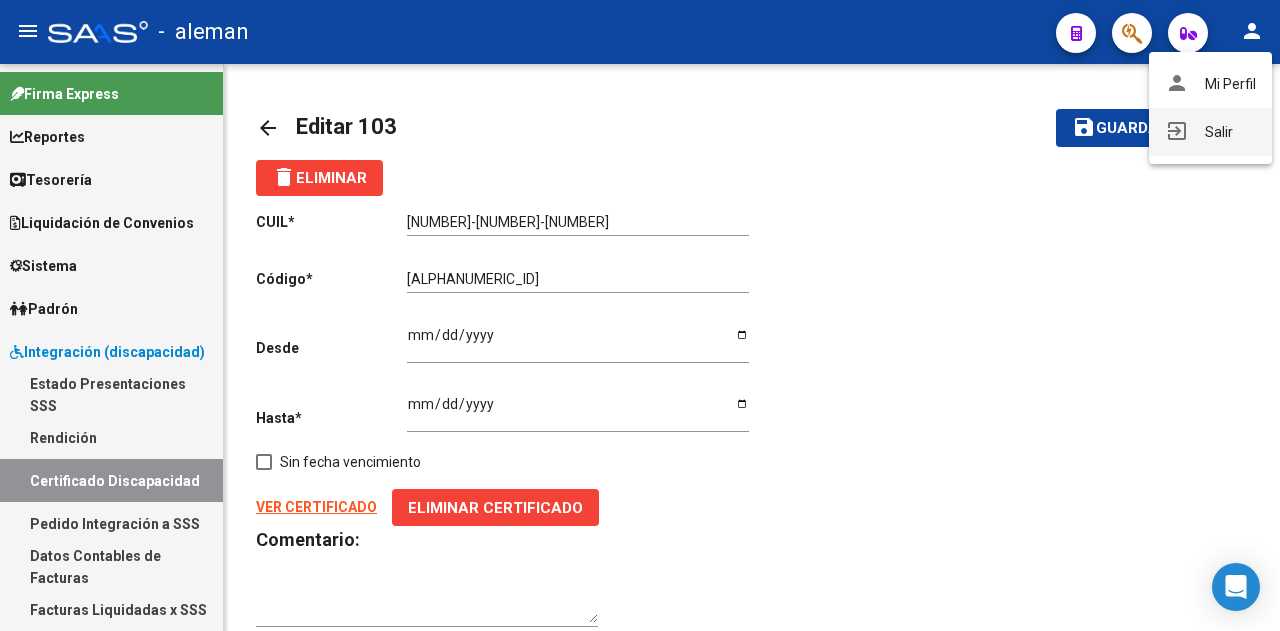 click on "exit_to_app  Salir" at bounding box center (1210, 132) 